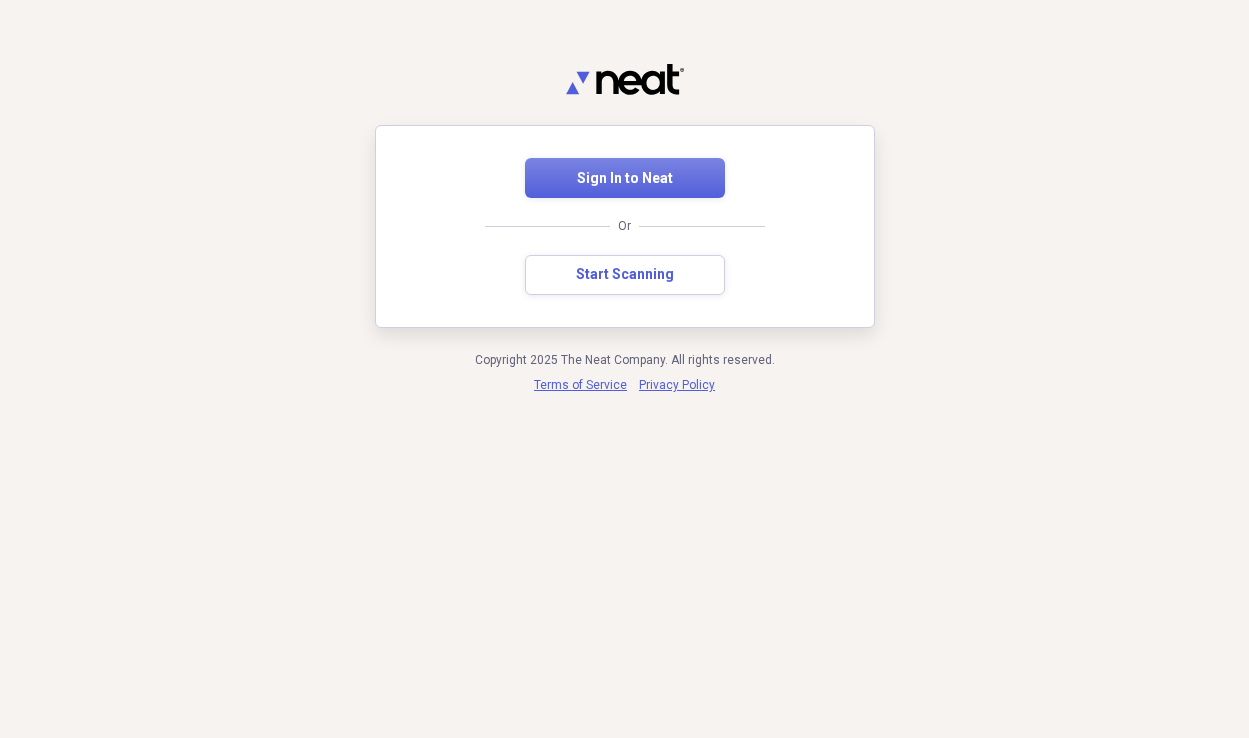 scroll, scrollTop: 0, scrollLeft: 0, axis: both 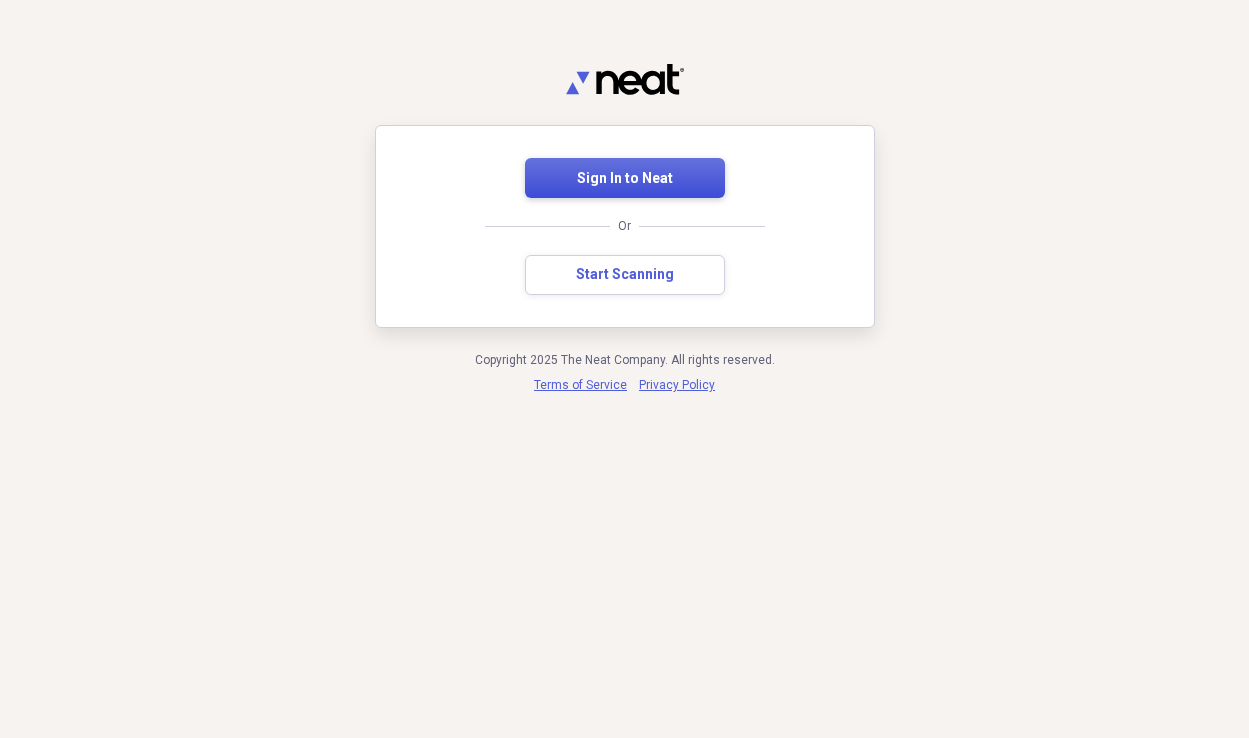 click on "Sign In to Neat" at bounding box center (625, 178) 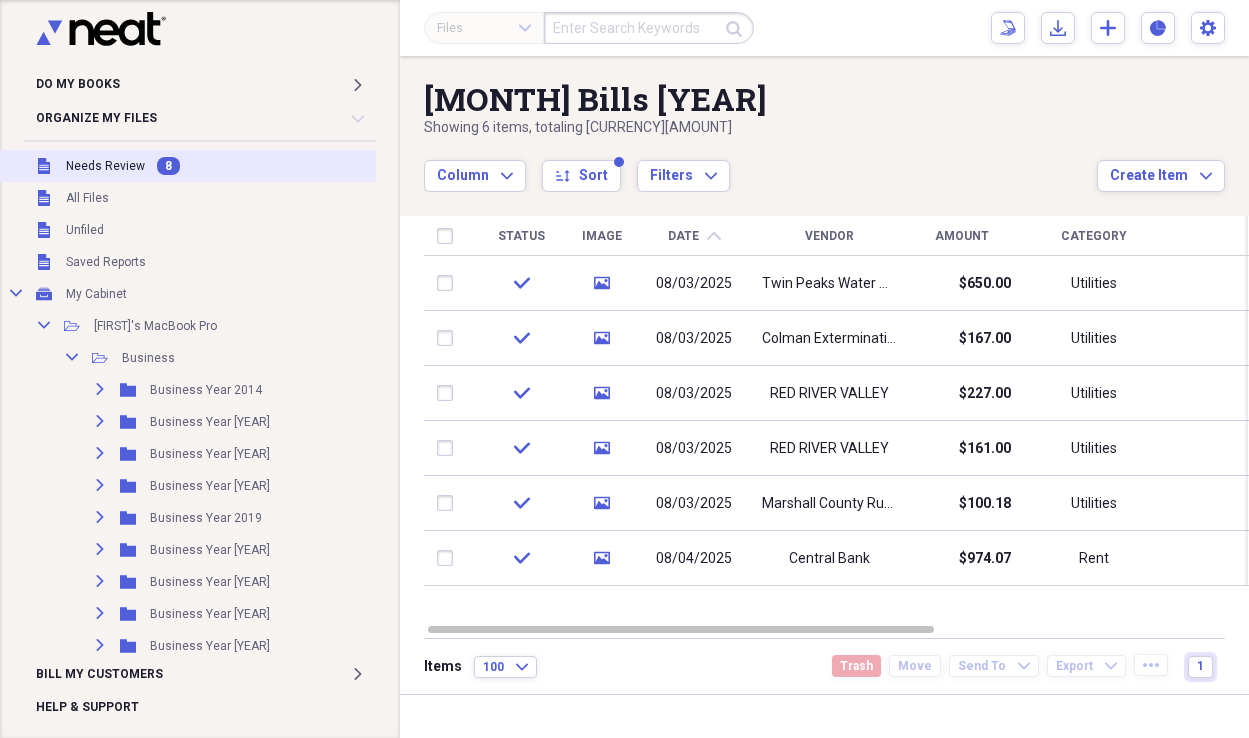 click on "Needs Review" at bounding box center (105, 166) 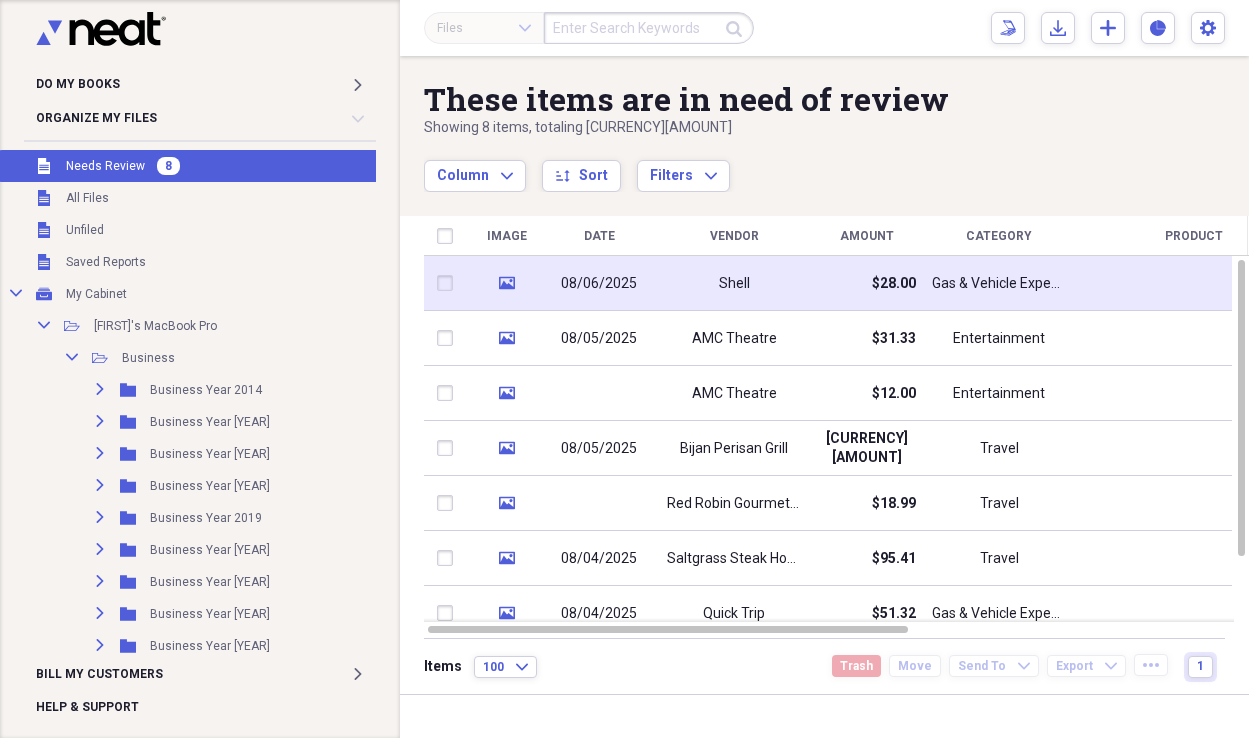 click on "08/06/2025" at bounding box center (599, 284) 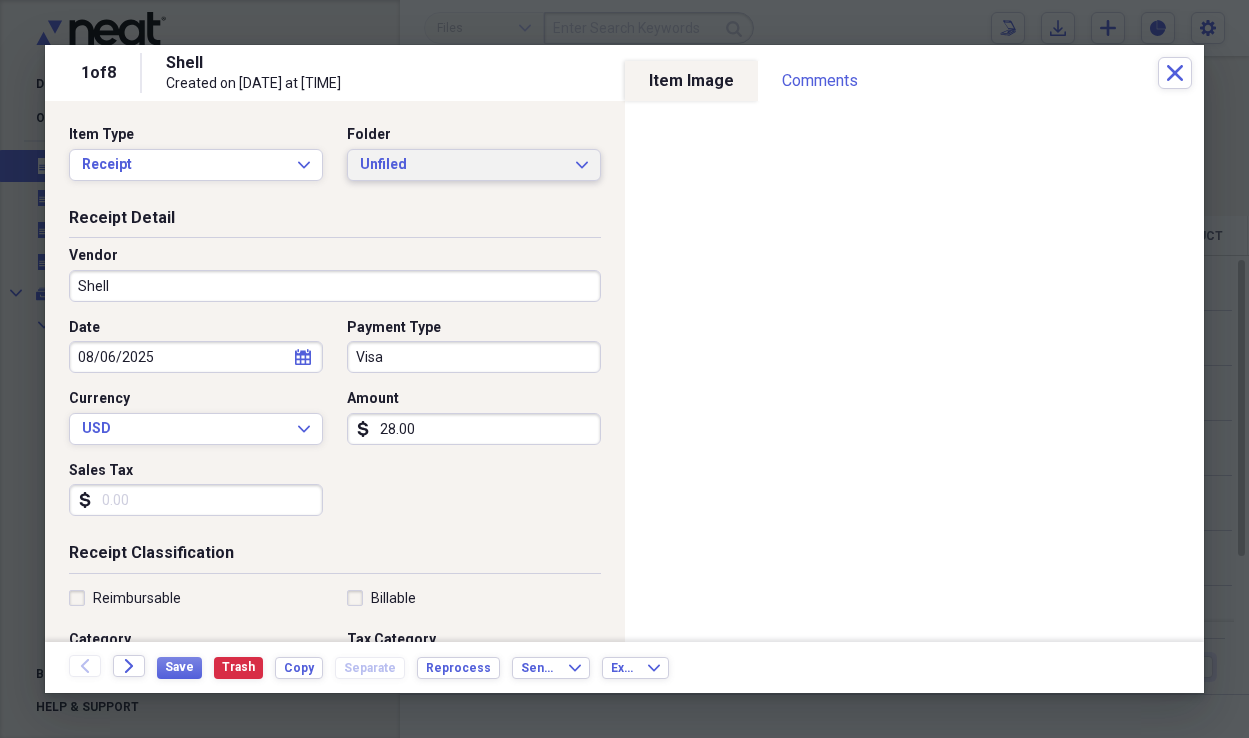 click on "Unfiled Expand" at bounding box center (474, 165) 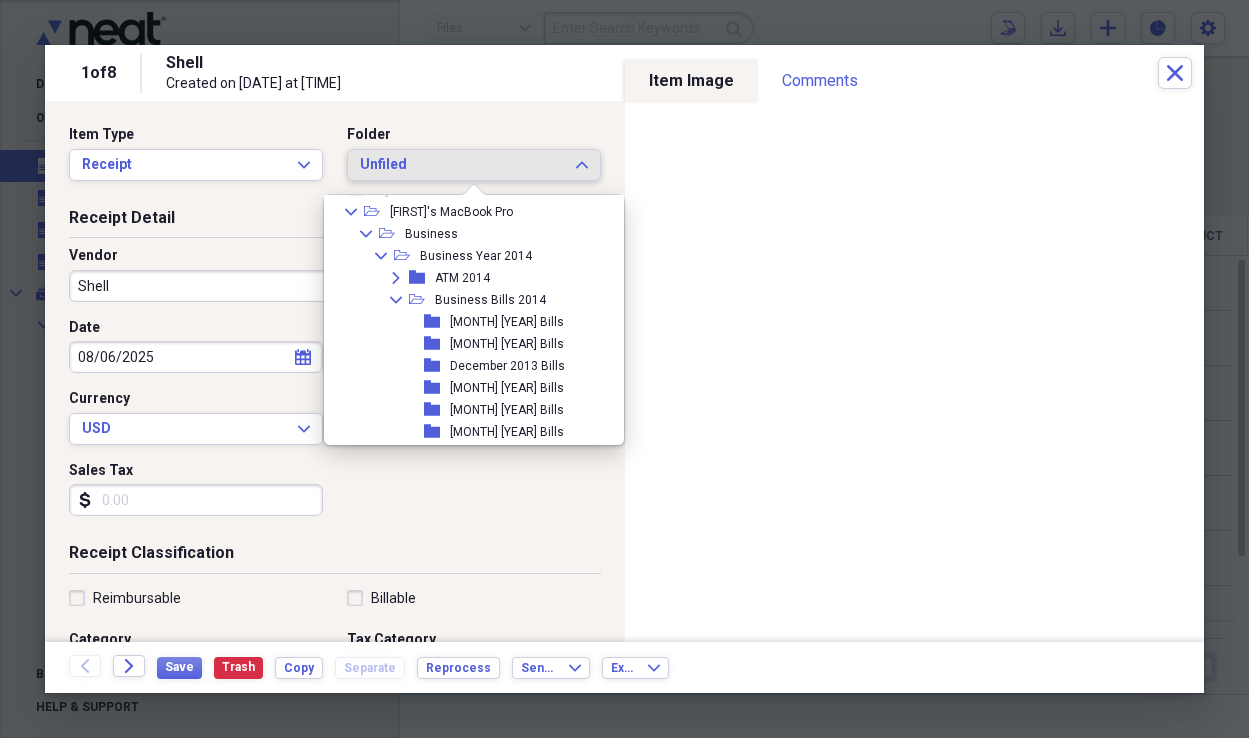scroll, scrollTop: 0, scrollLeft: 0, axis: both 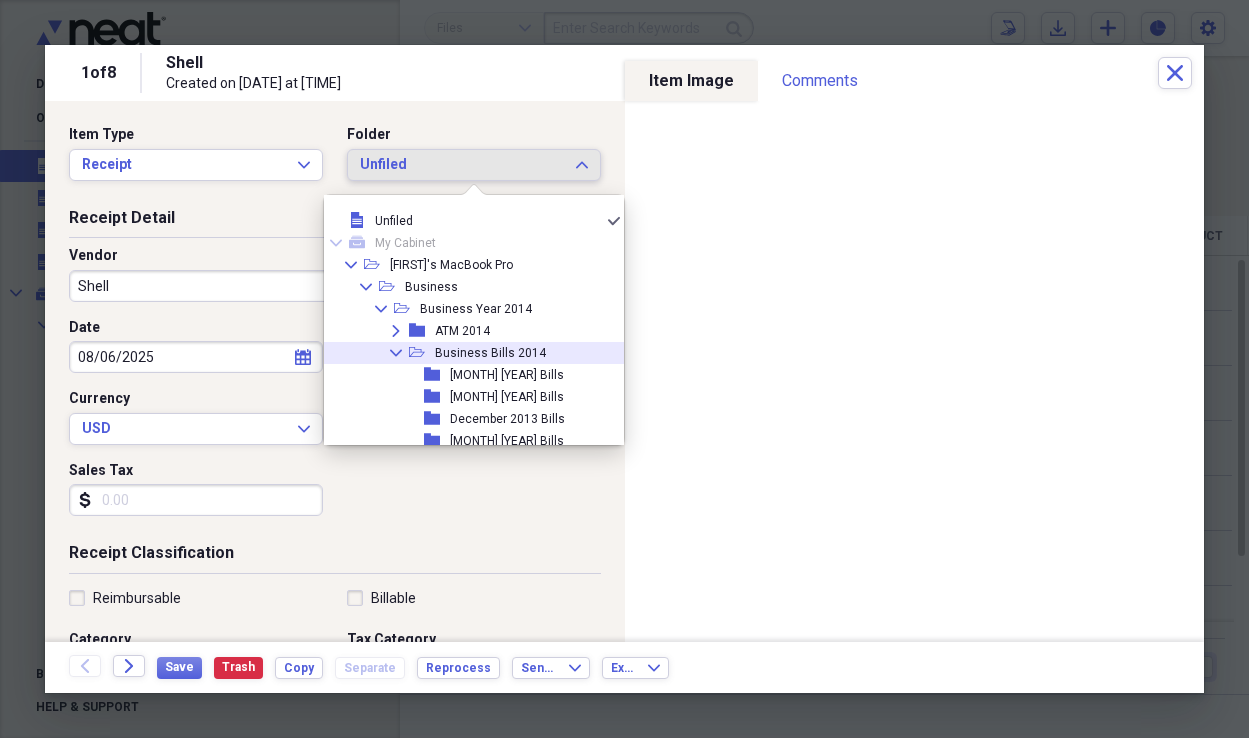 click on "Collapse" 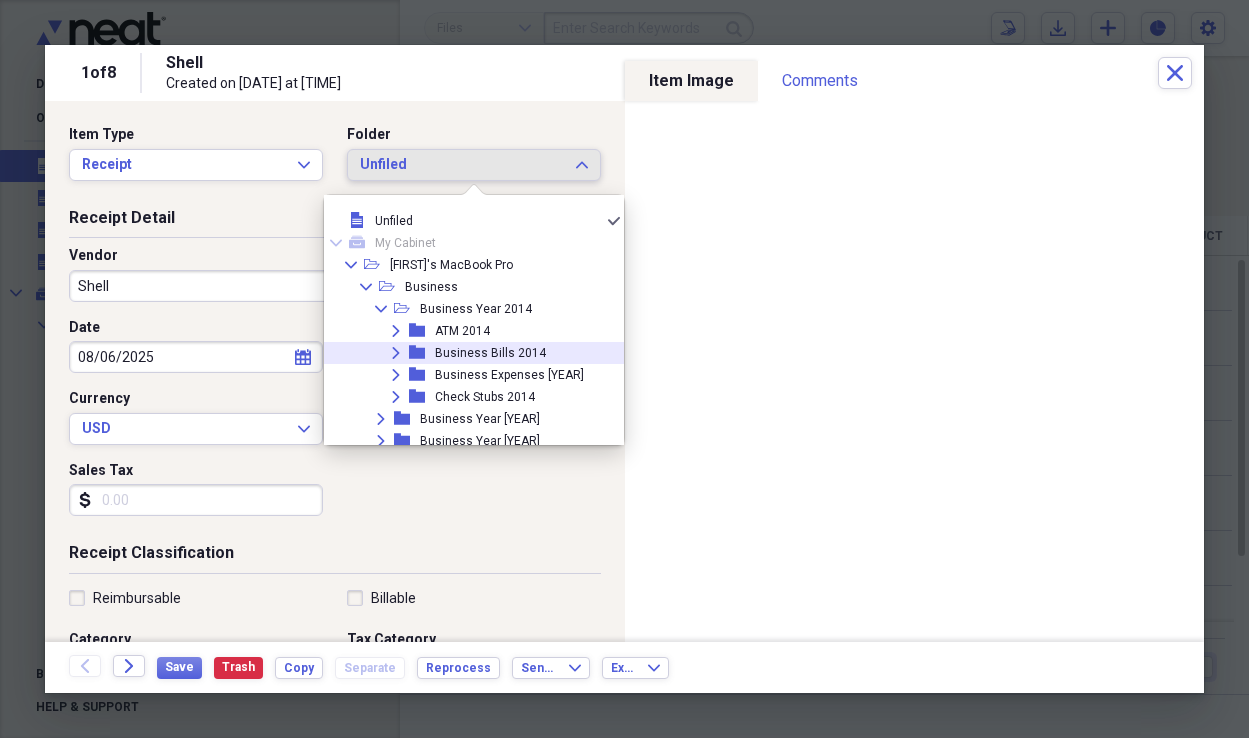 scroll, scrollTop: 11, scrollLeft: 0, axis: vertical 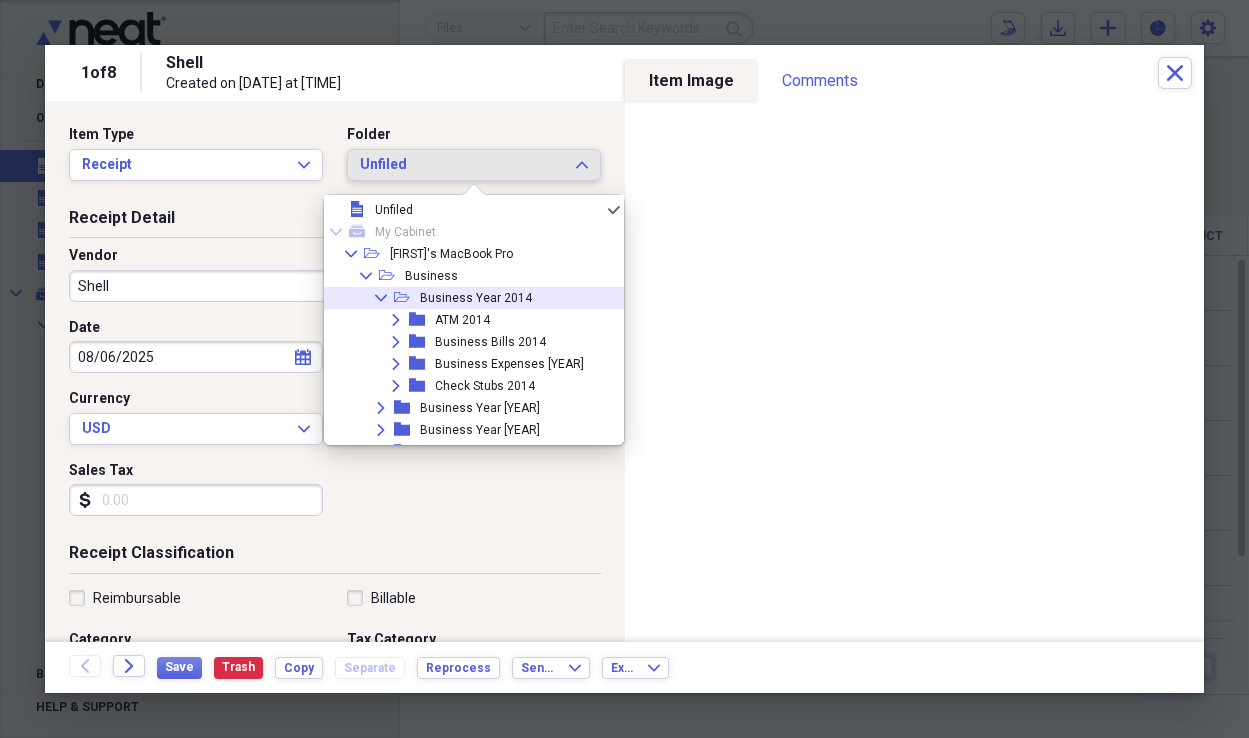 click on "Collapse" 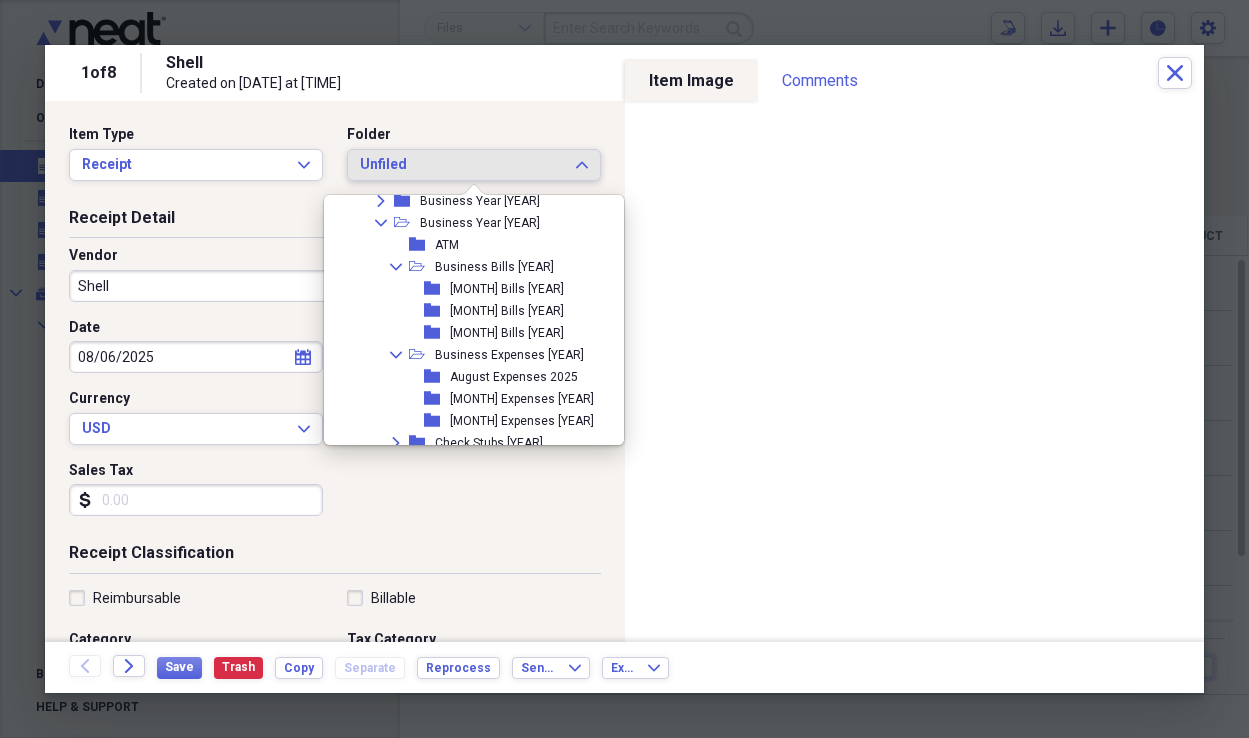 scroll, scrollTop: 334, scrollLeft: 0, axis: vertical 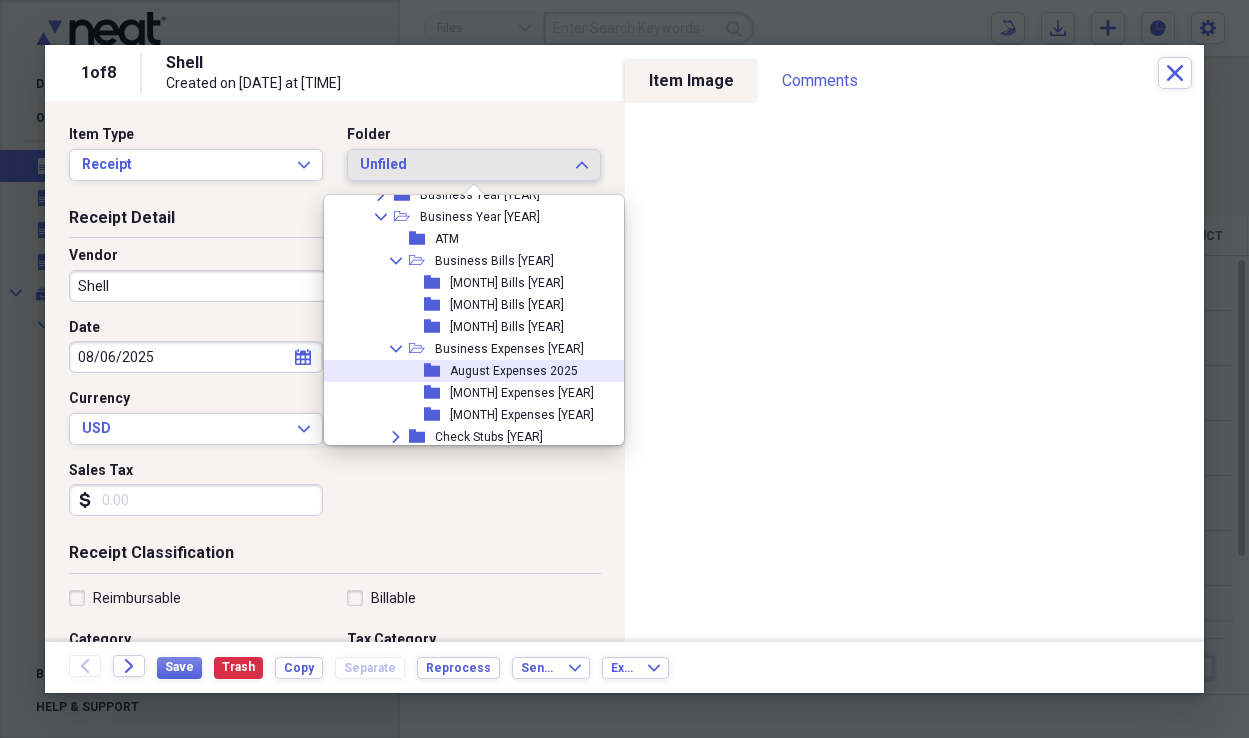 click on "August Expenses 2025" at bounding box center (514, 371) 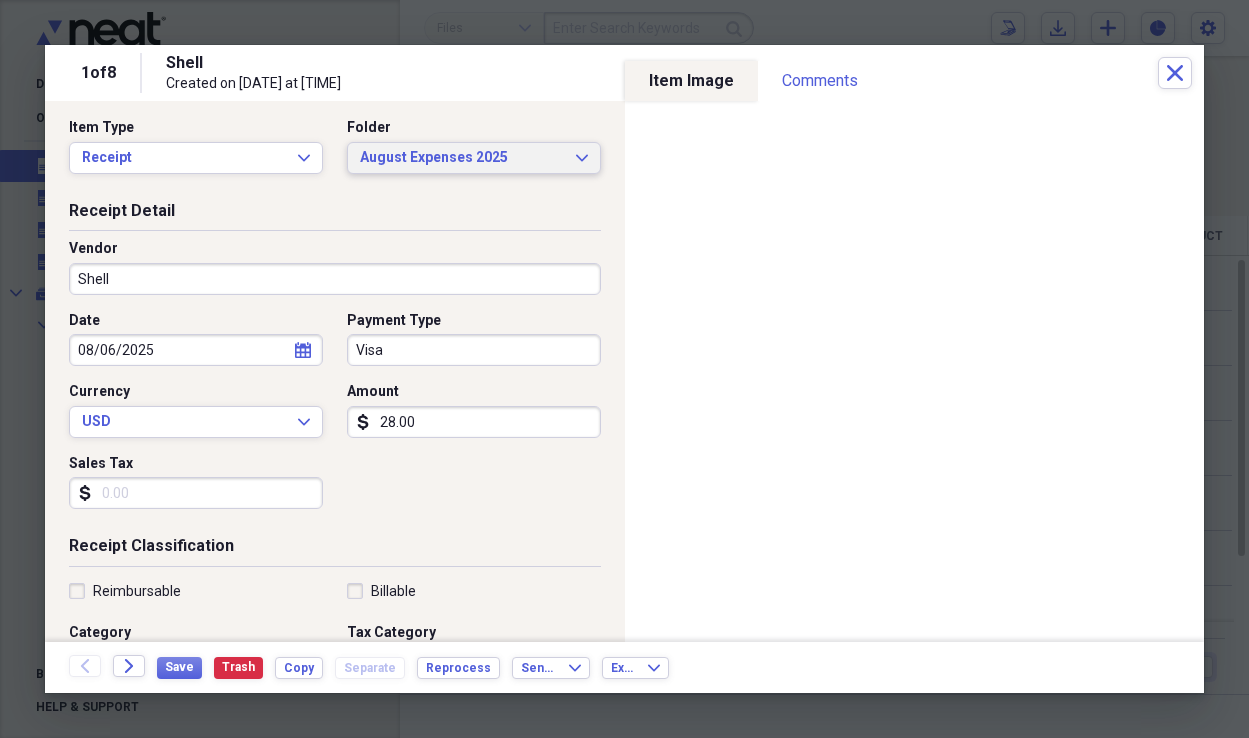 scroll, scrollTop: 0, scrollLeft: 0, axis: both 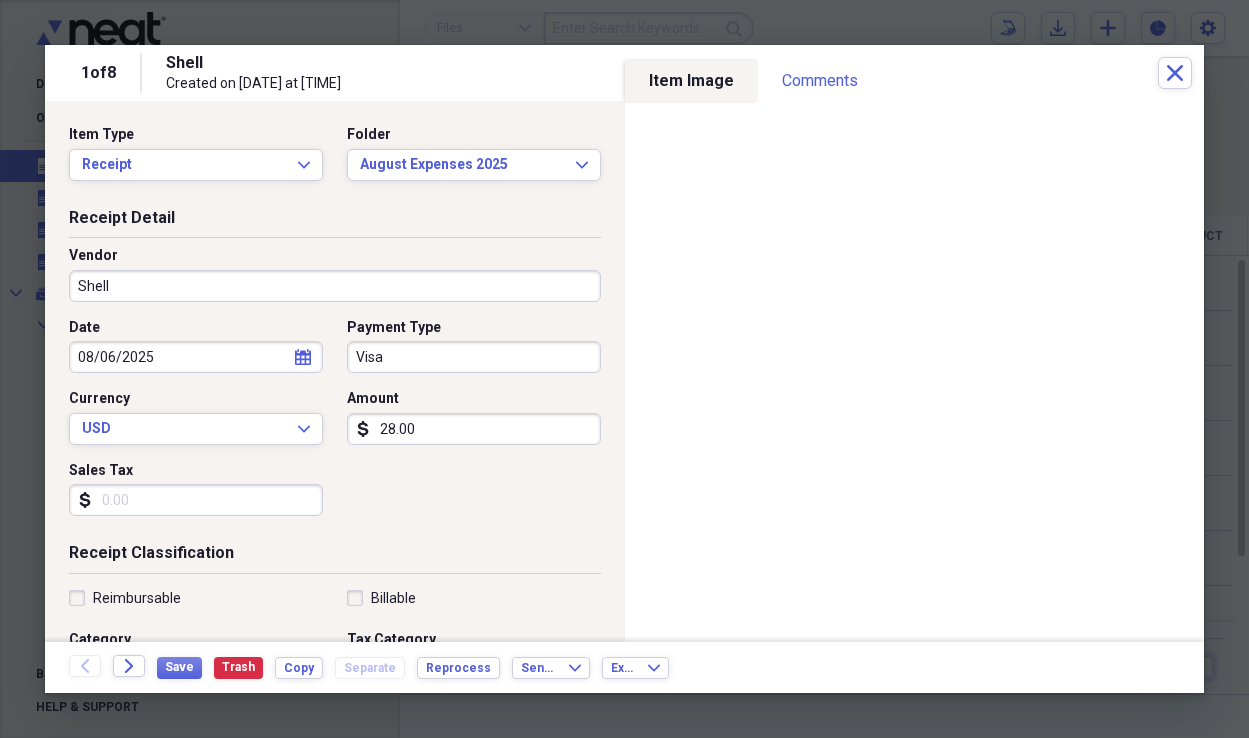 click on "28.00" at bounding box center [474, 429] 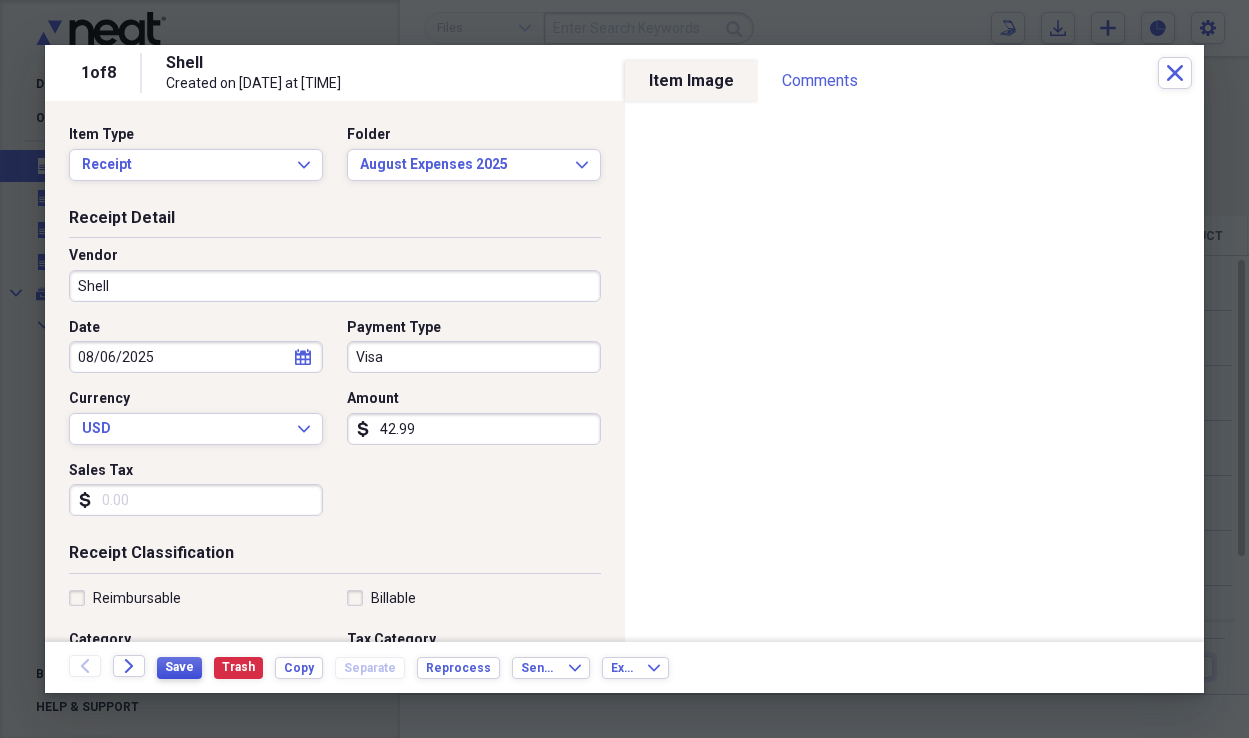 type on "42.99" 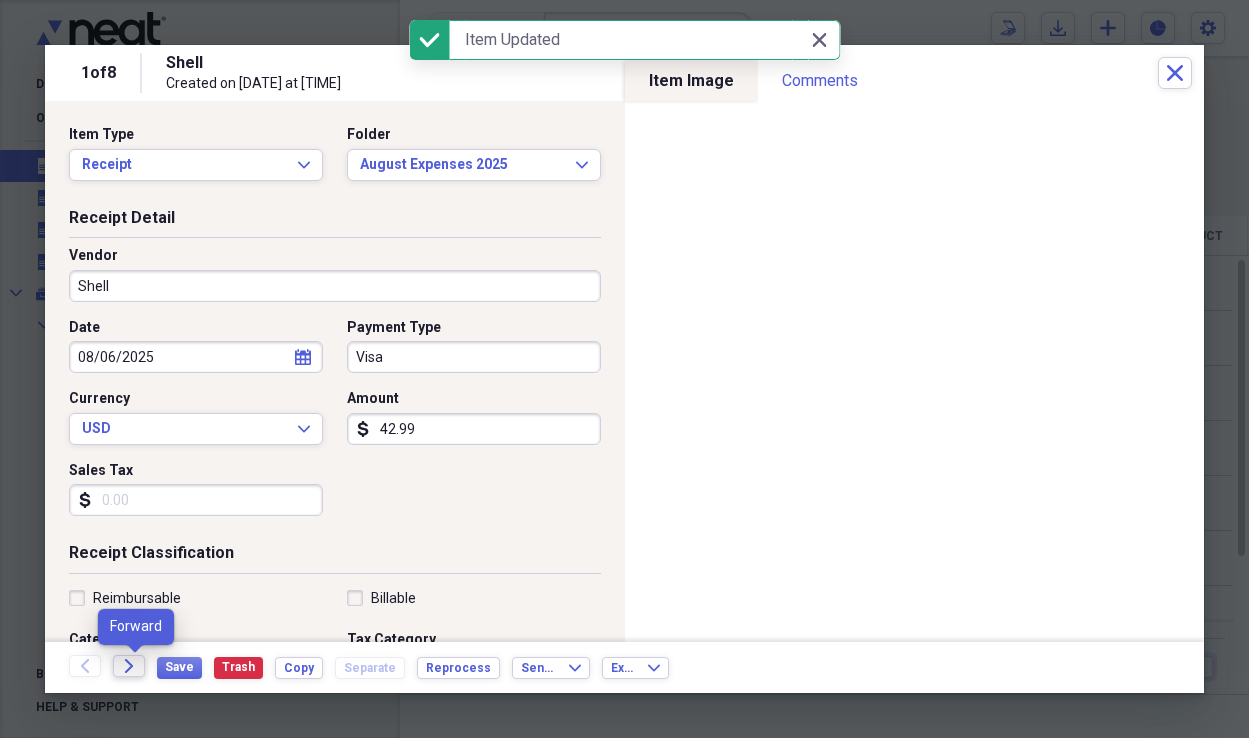 click 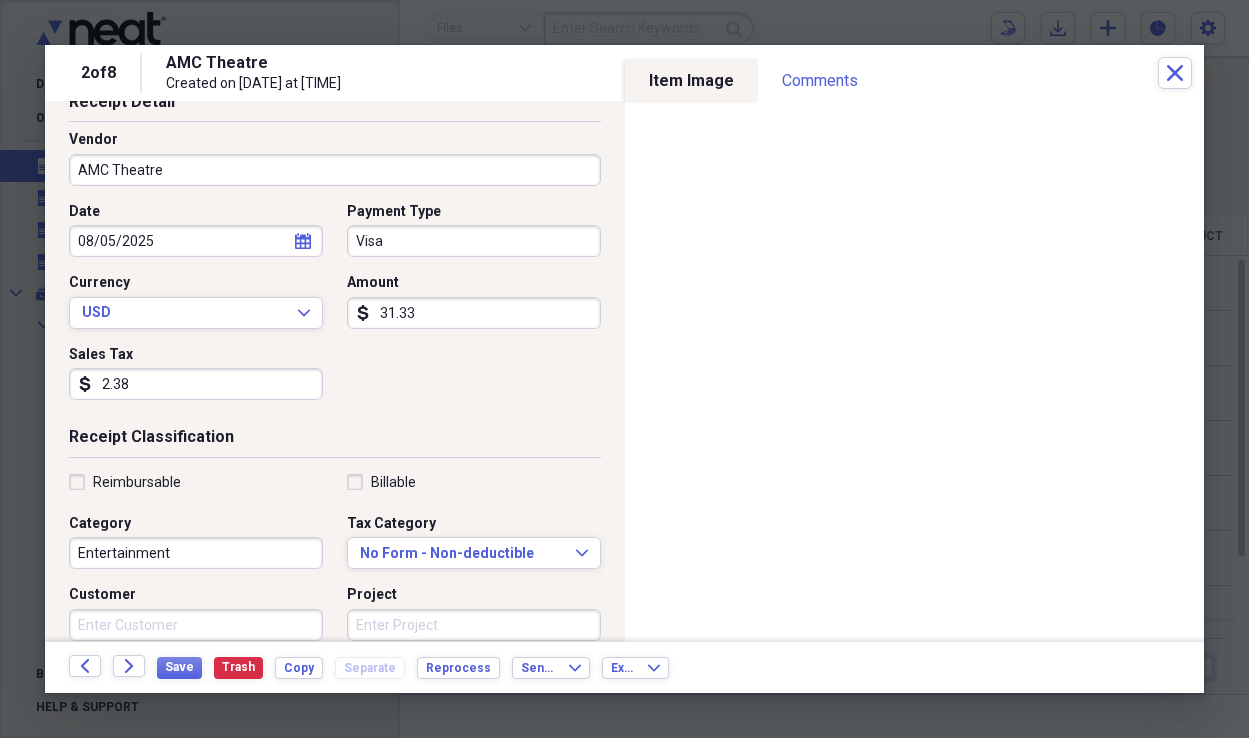 scroll, scrollTop: 107, scrollLeft: 0, axis: vertical 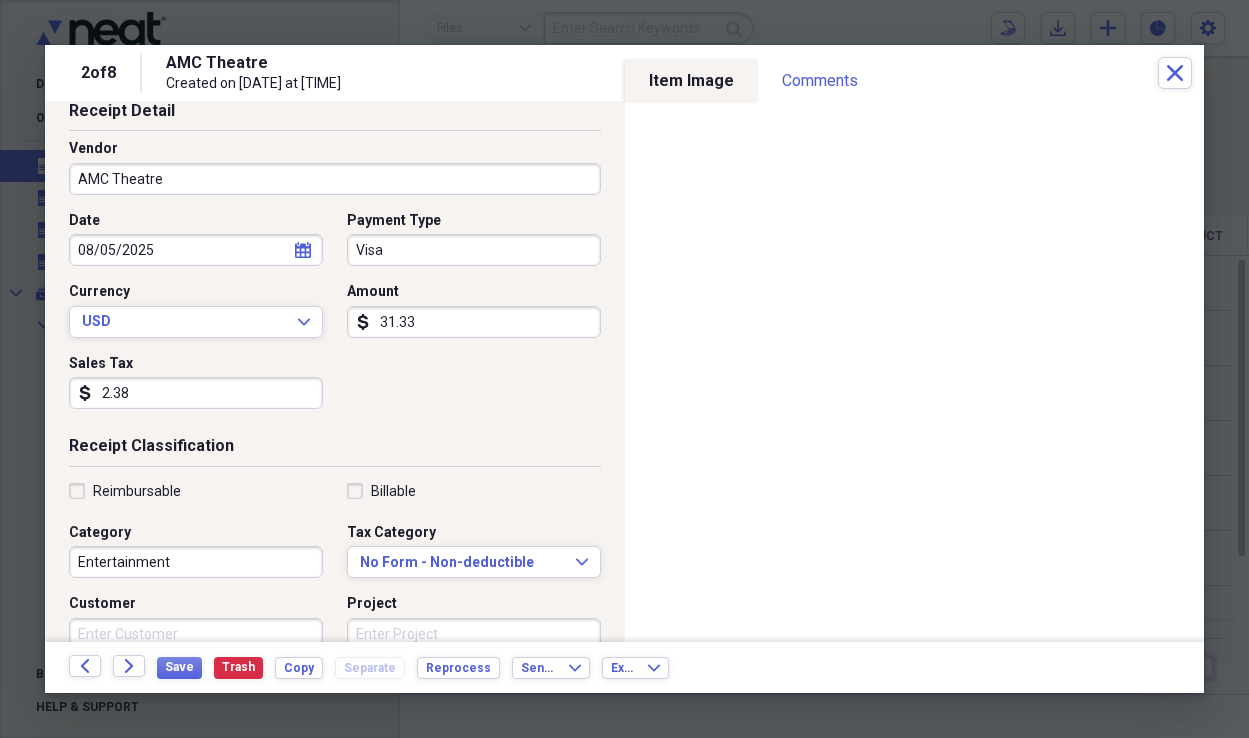click on "Entertainment" at bounding box center (196, 562) 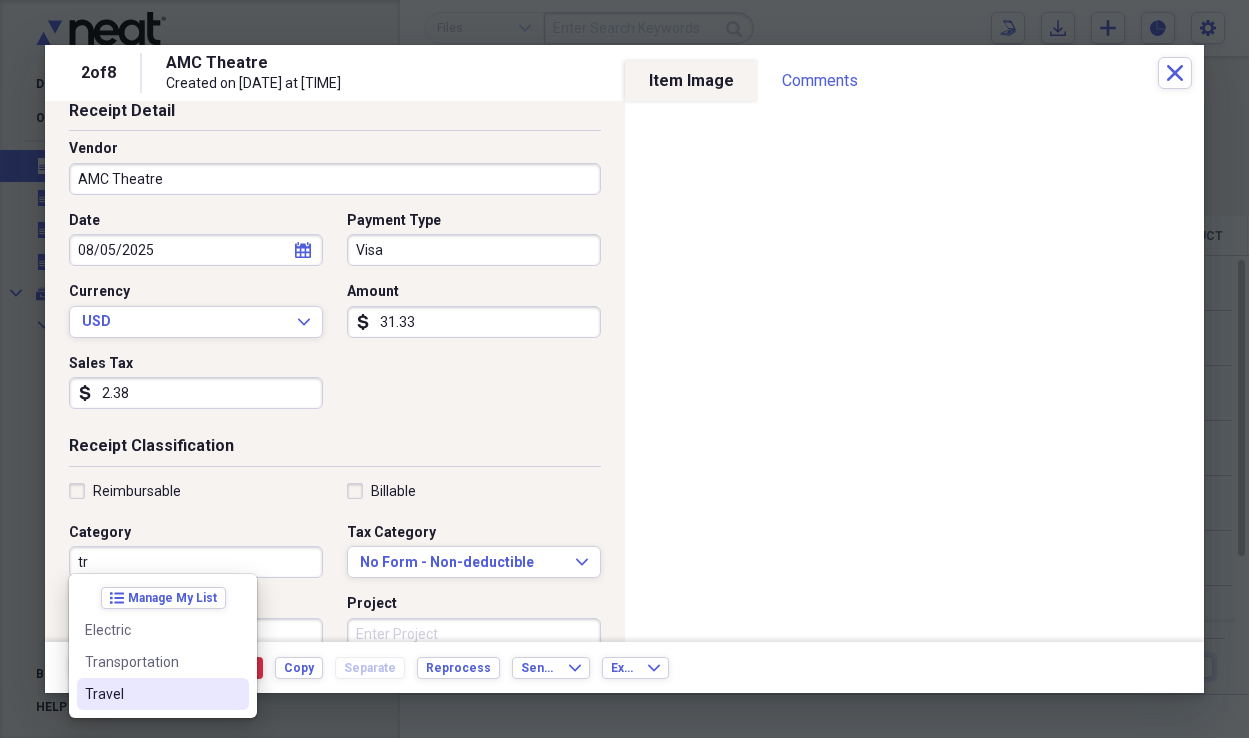 click on "Travel" at bounding box center [163, 694] 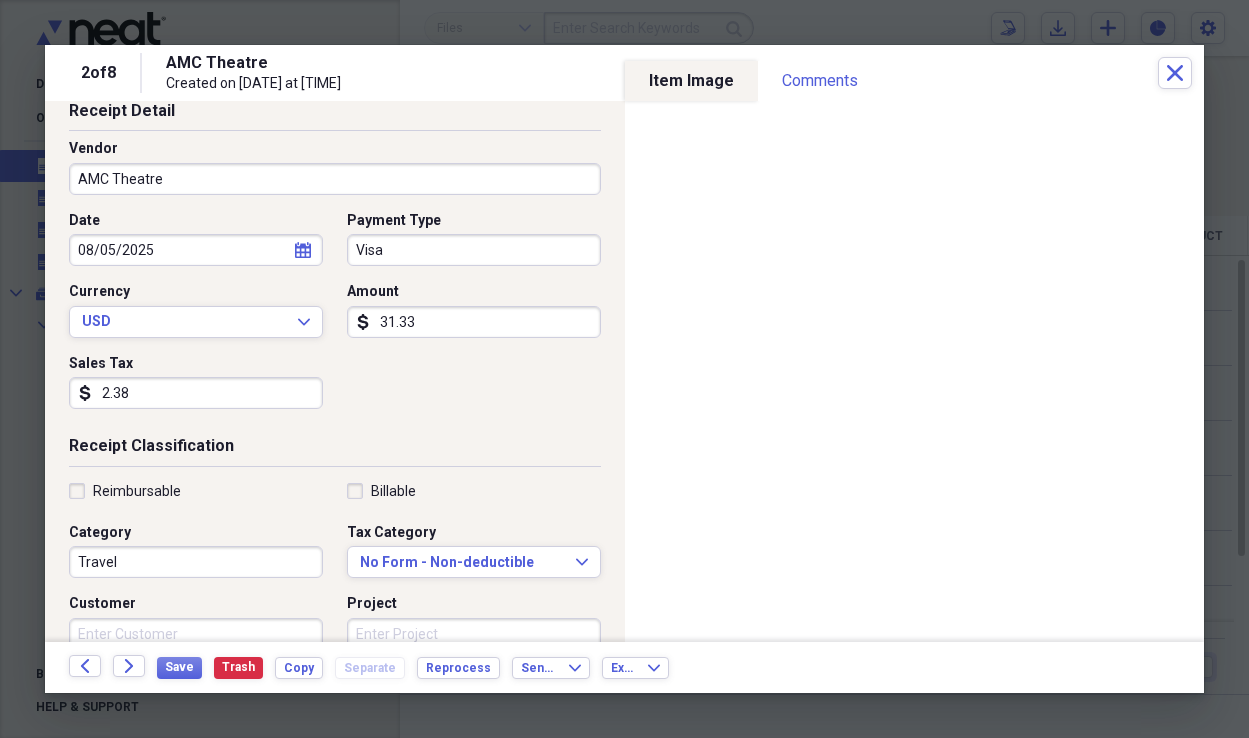 scroll, scrollTop: 0, scrollLeft: 0, axis: both 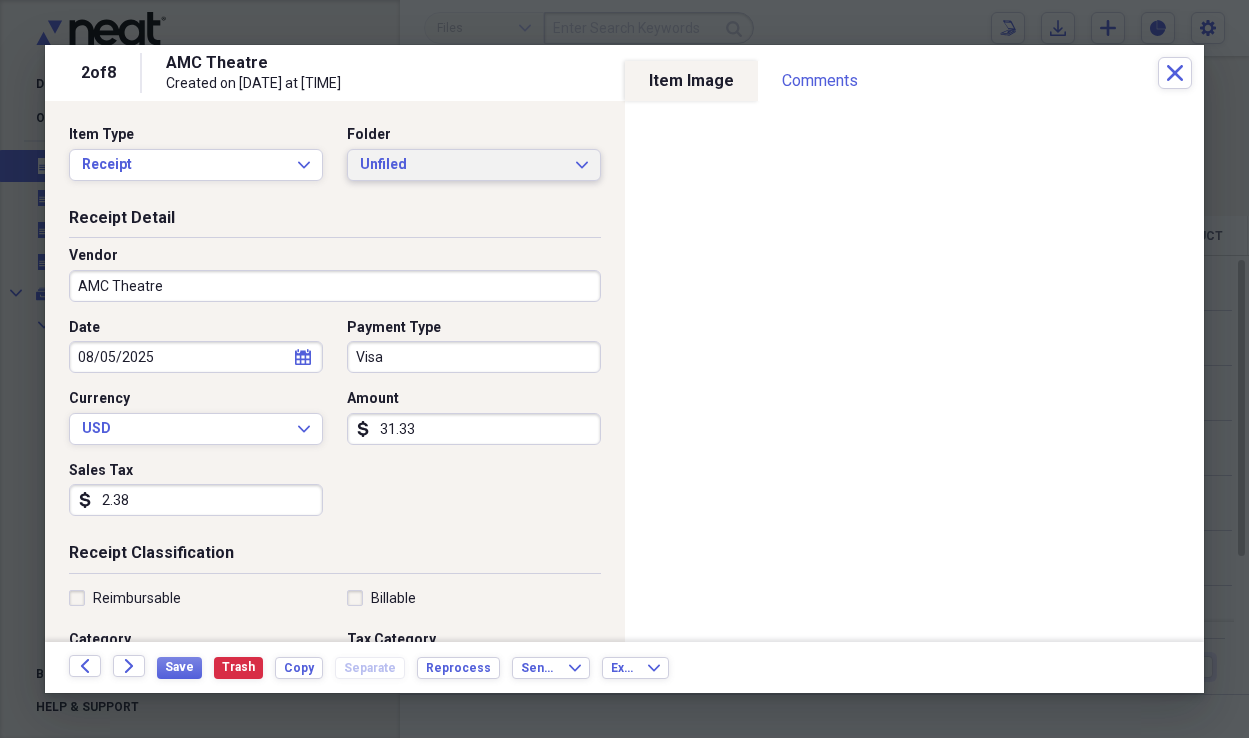 click on "Unfiled" at bounding box center [462, 165] 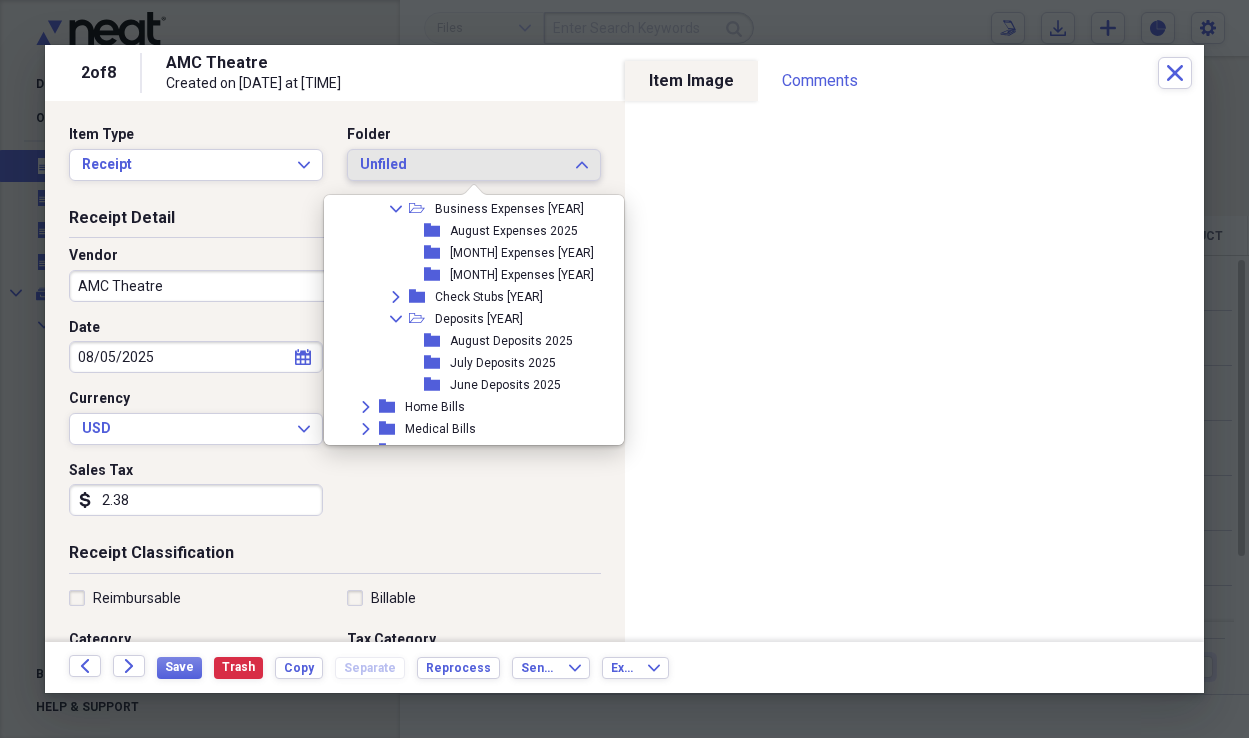 scroll, scrollTop: 504, scrollLeft: 0, axis: vertical 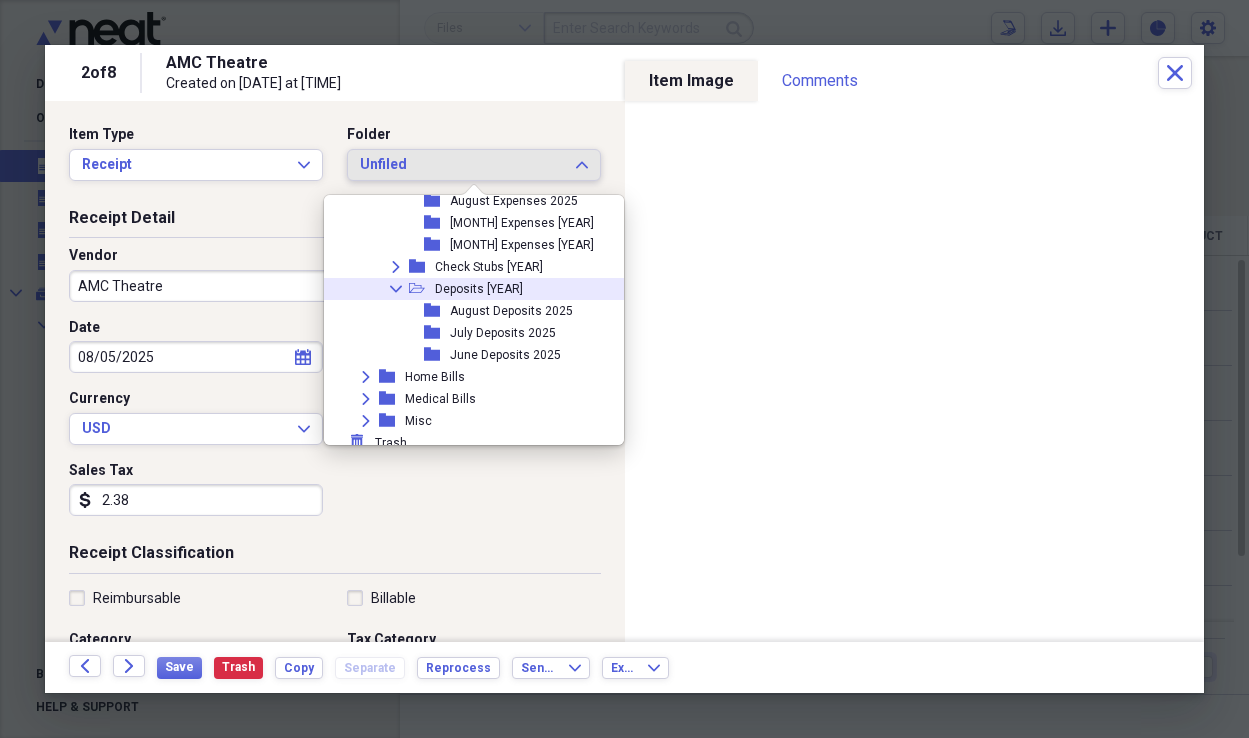 click on "Collapse" 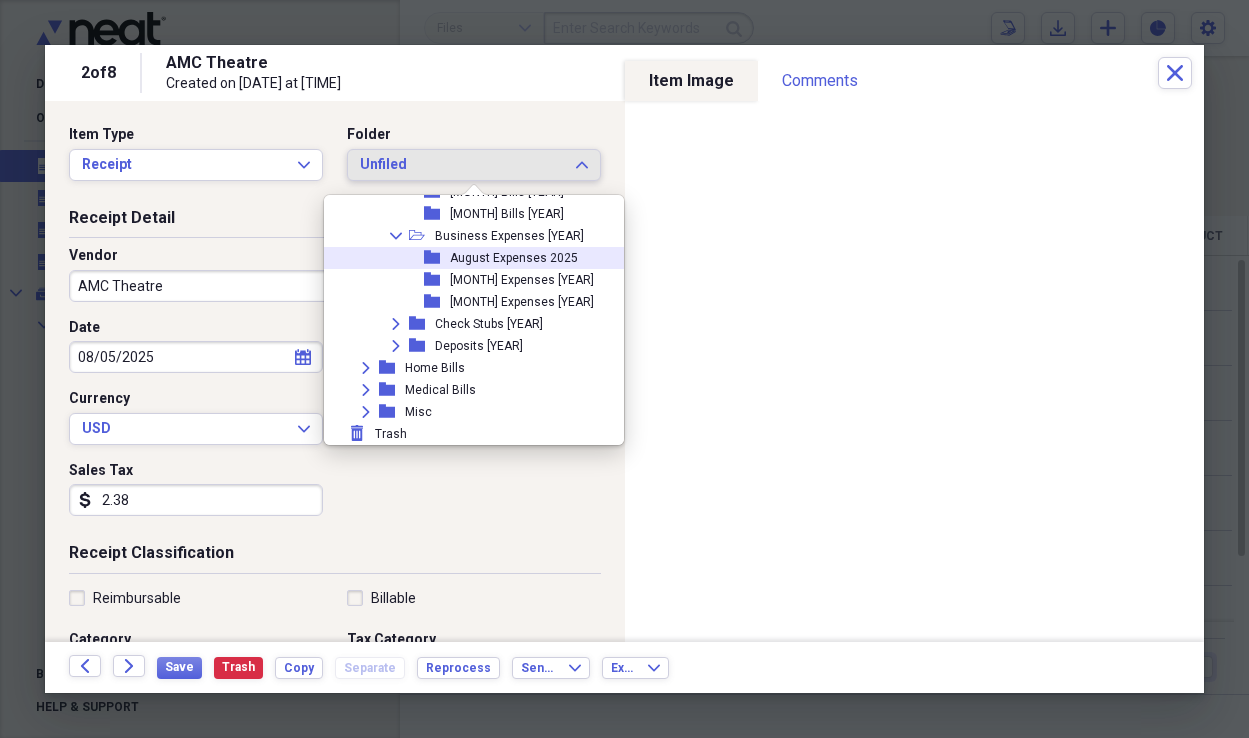 click on "August Expenses 2025" at bounding box center [514, 258] 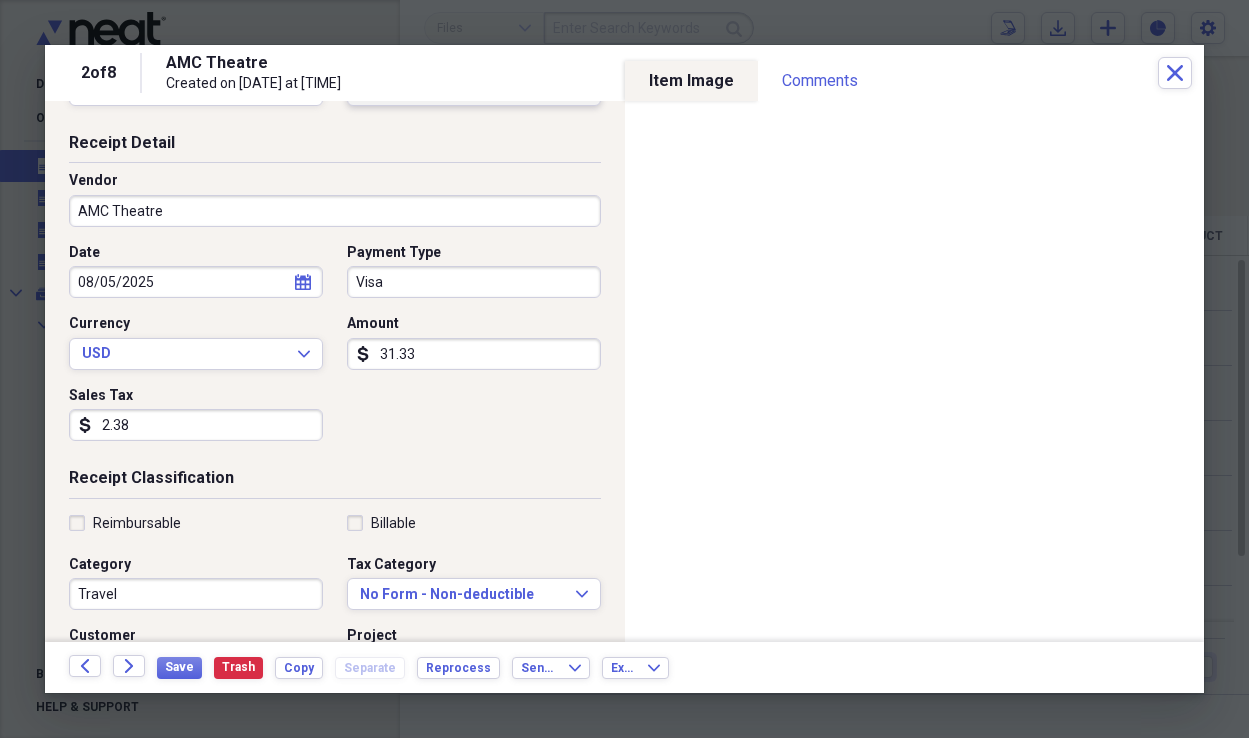 scroll, scrollTop: 73, scrollLeft: 0, axis: vertical 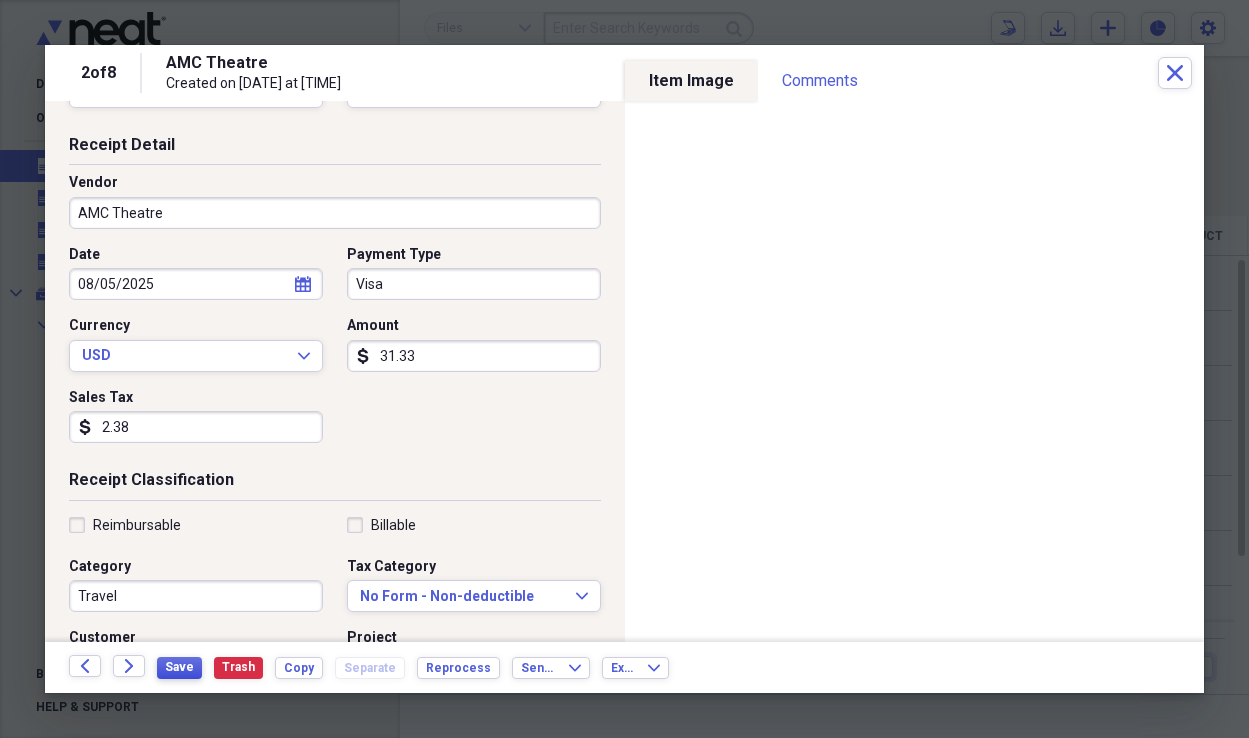 click on "Save" at bounding box center (179, 667) 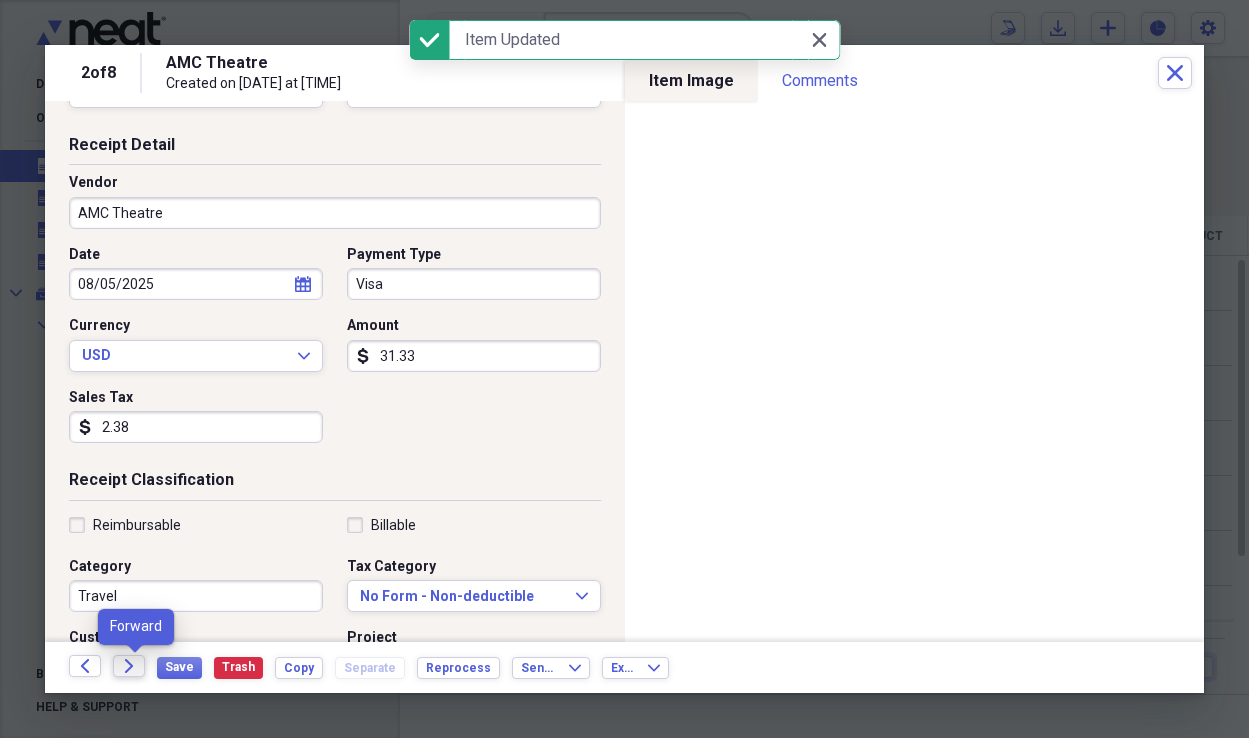 click on "Forward" 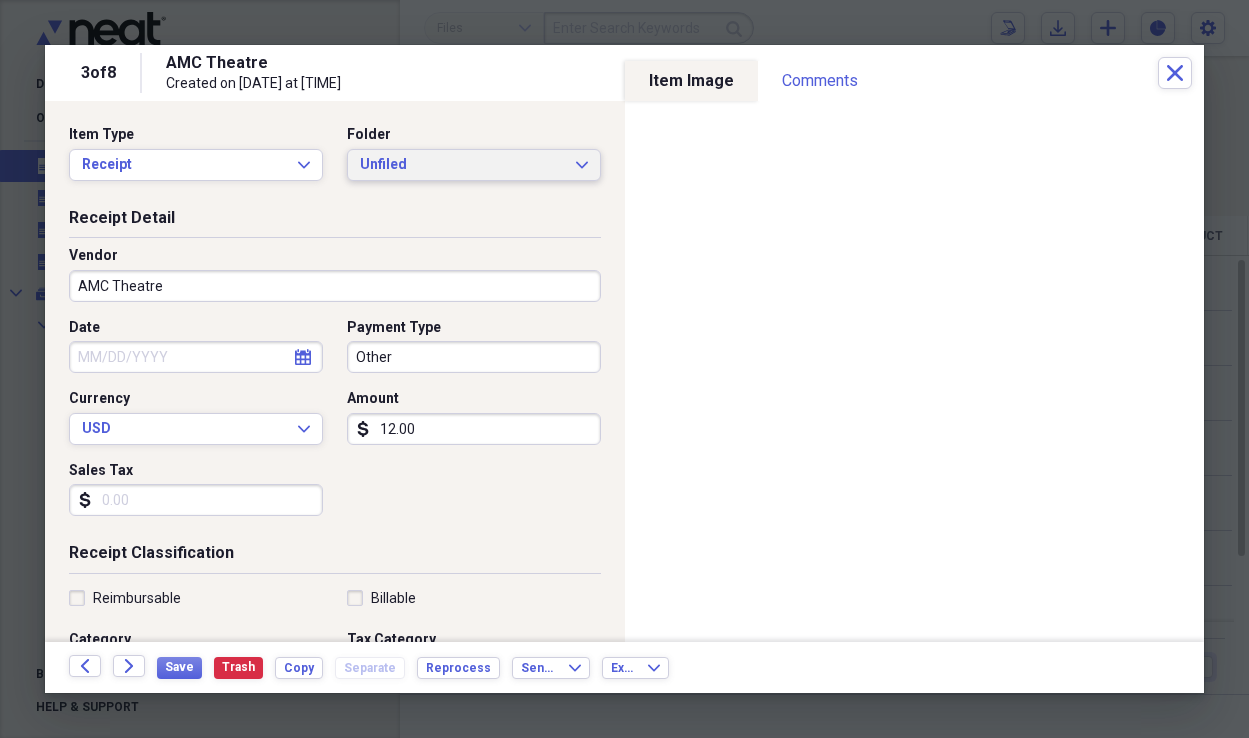 click on "Expand" 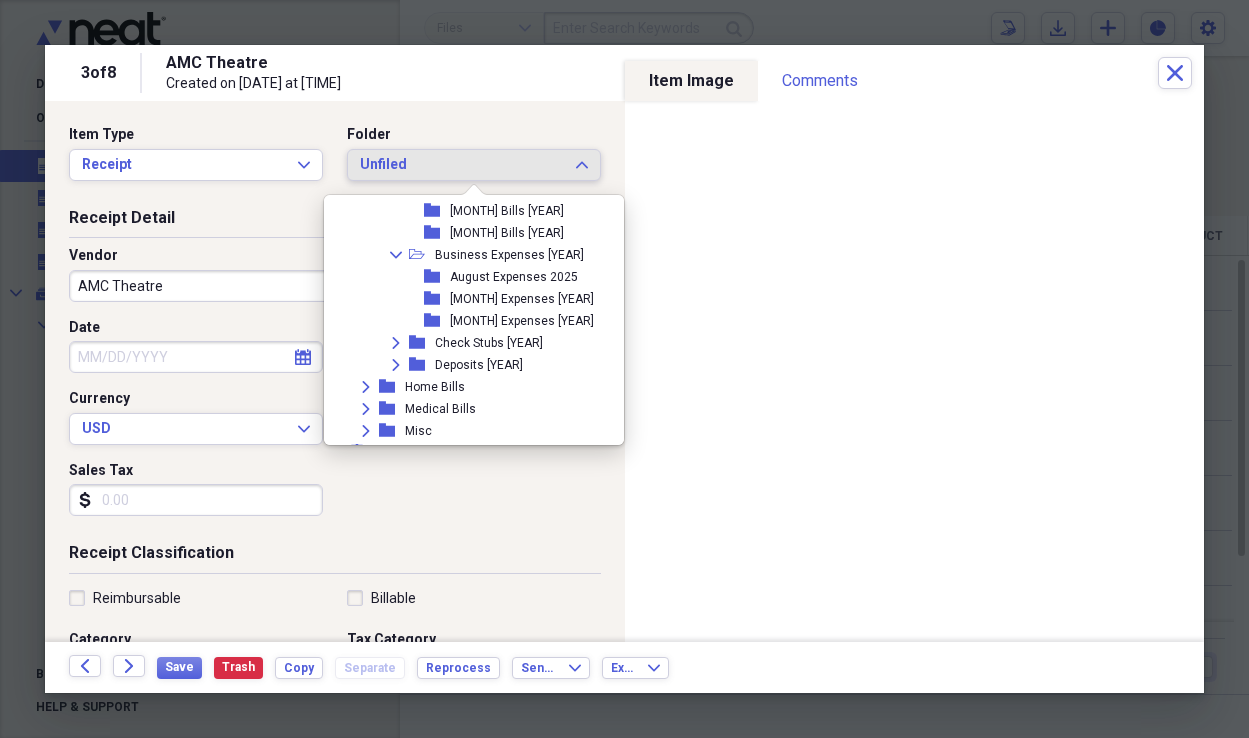 scroll, scrollTop: 447, scrollLeft: 0, axis: vertical 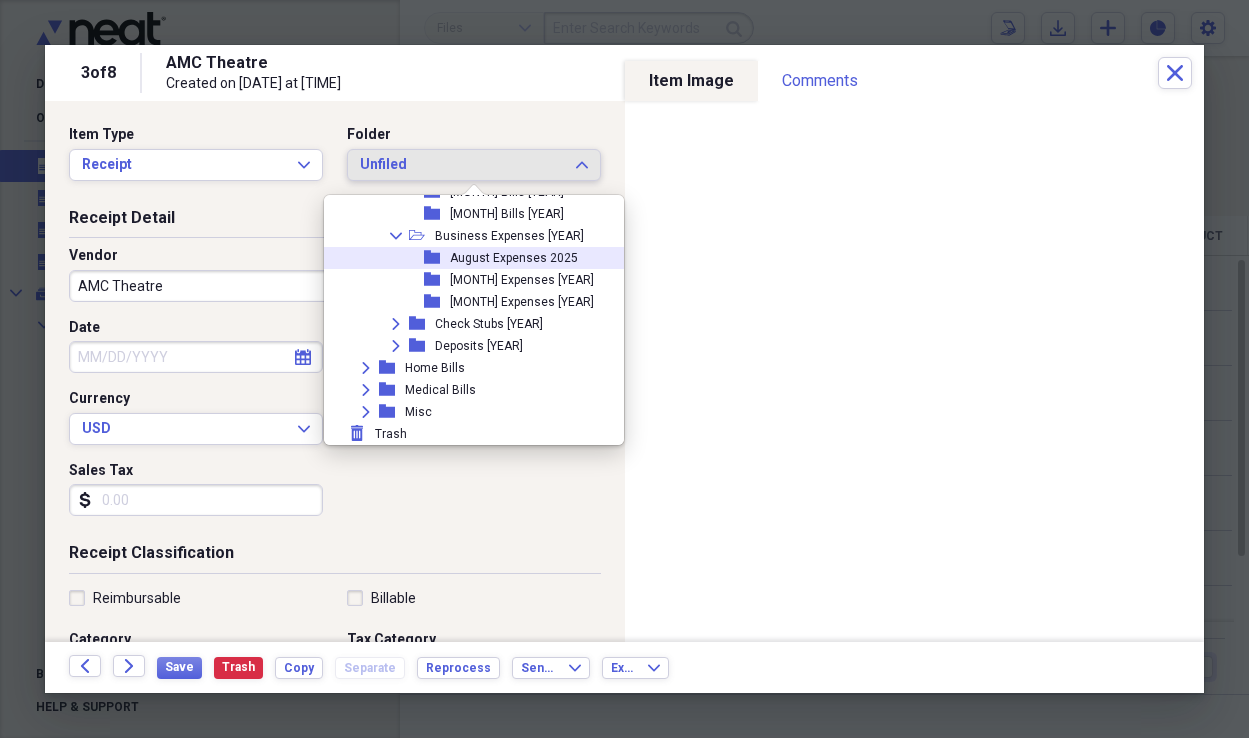 click on "August Expenses 2025" at bounding box center (514, 258) 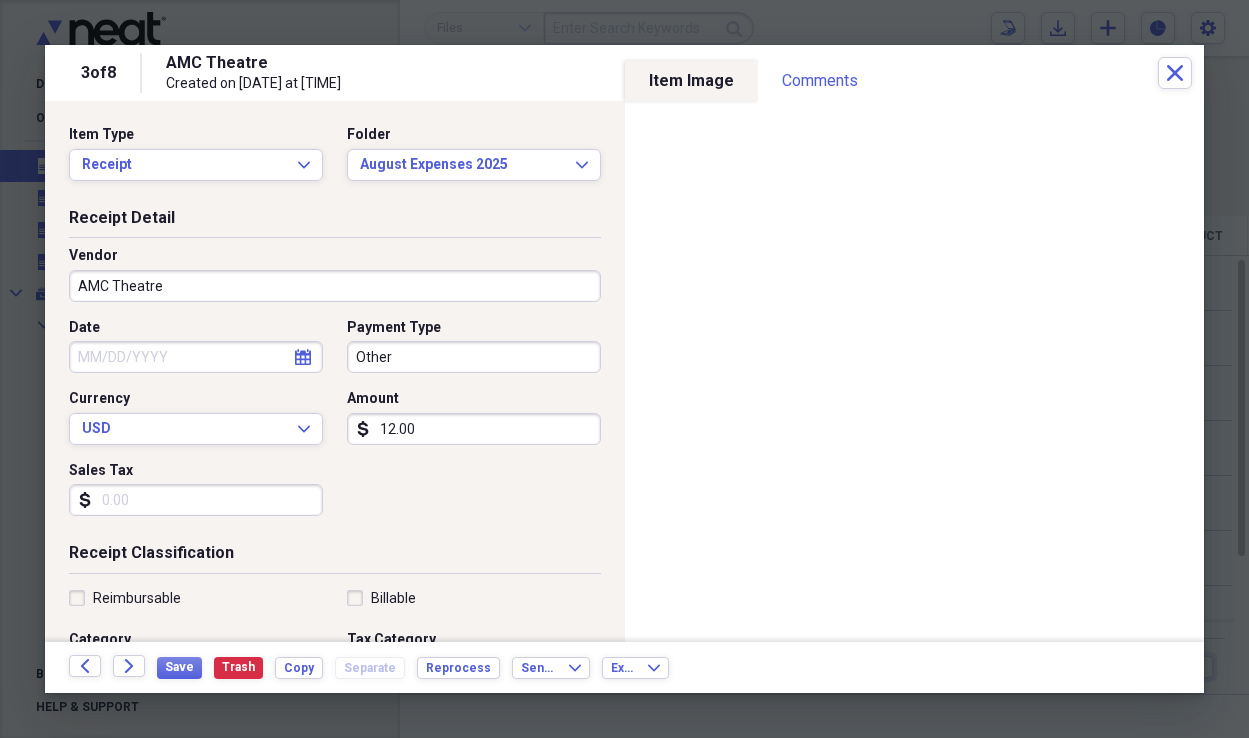 click on "calendar Calendar" at bounding box center [303, 357] 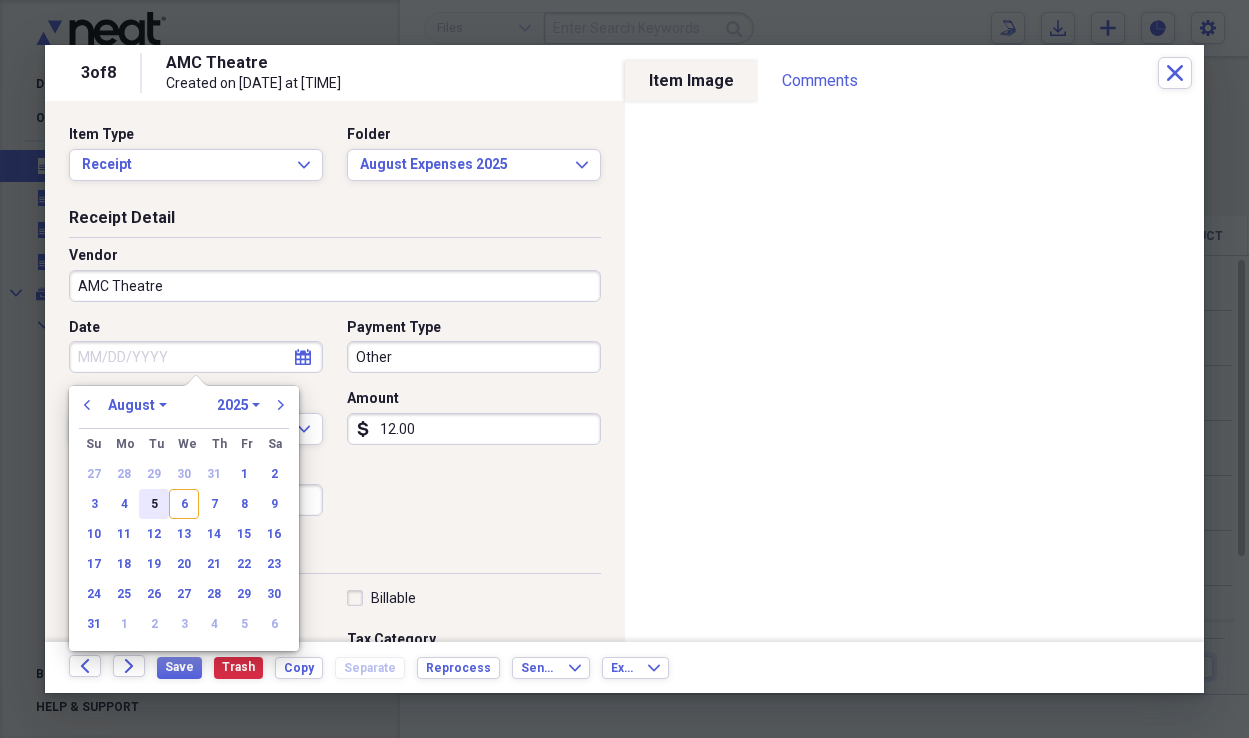 click on "5" at bounding box center [154, 504] 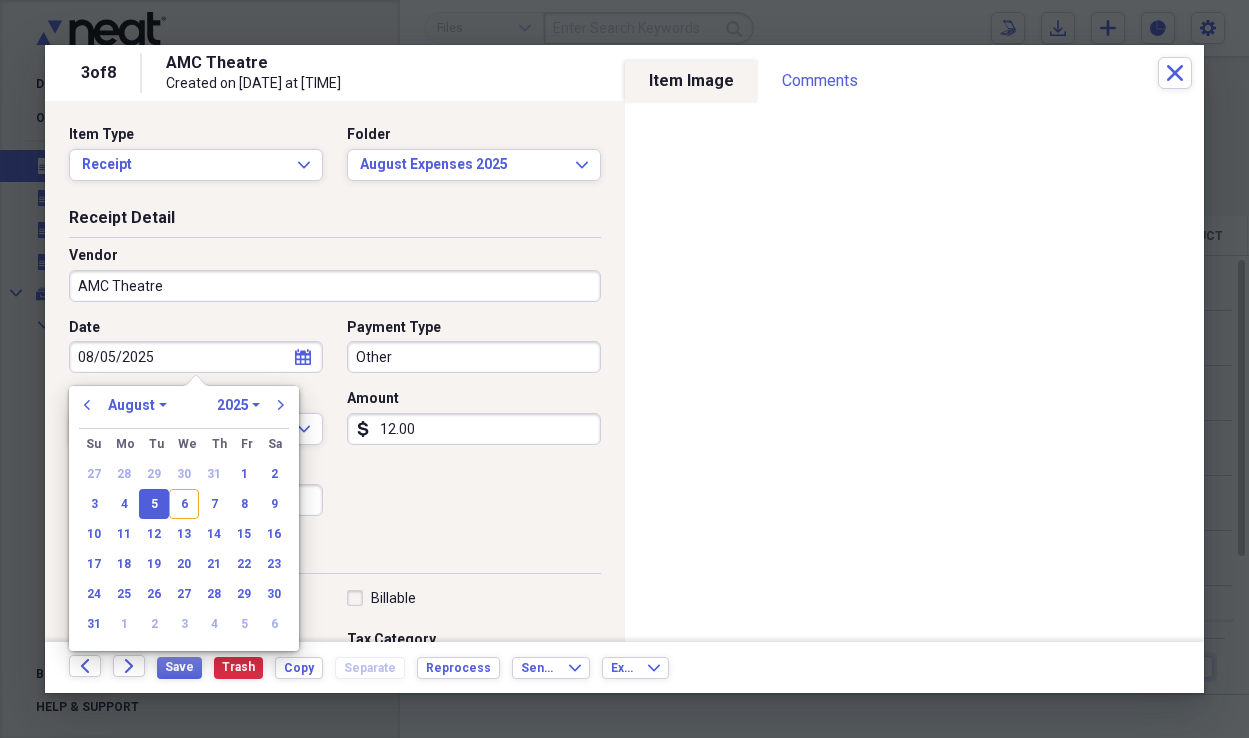 type on "08/05/2025" 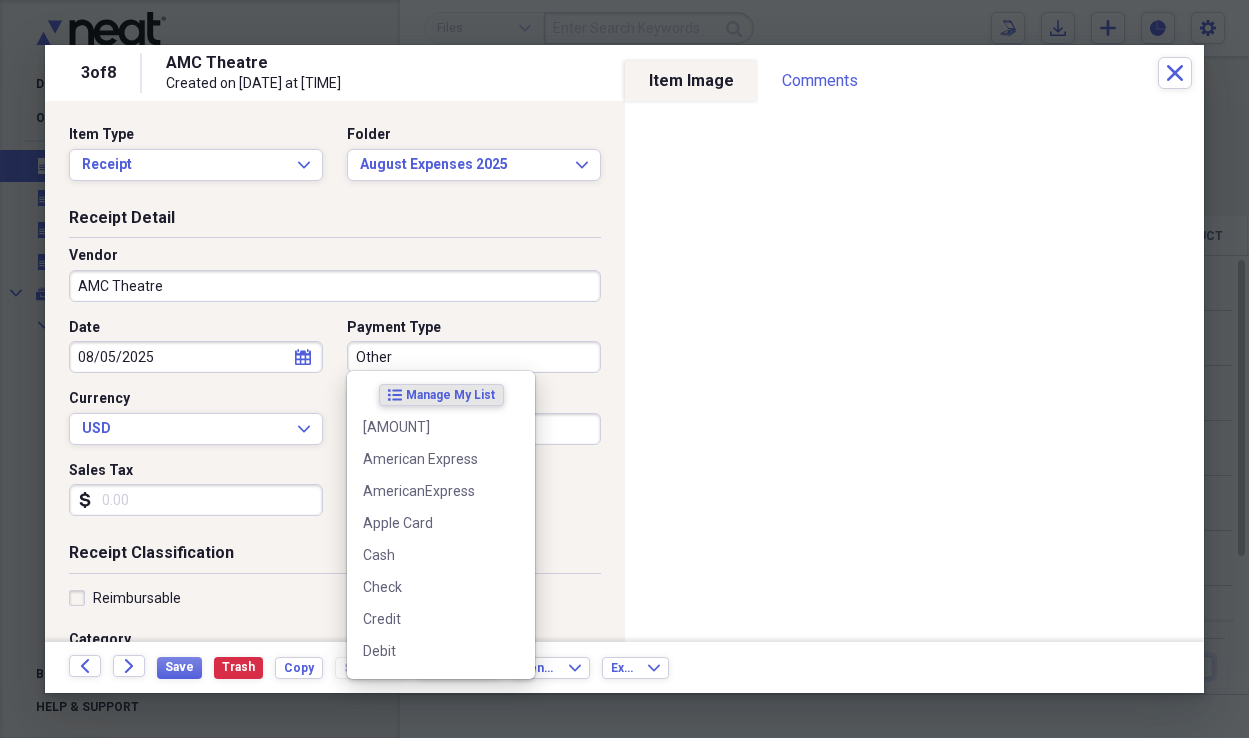 click on "Other" at bounding box center [474, 357] 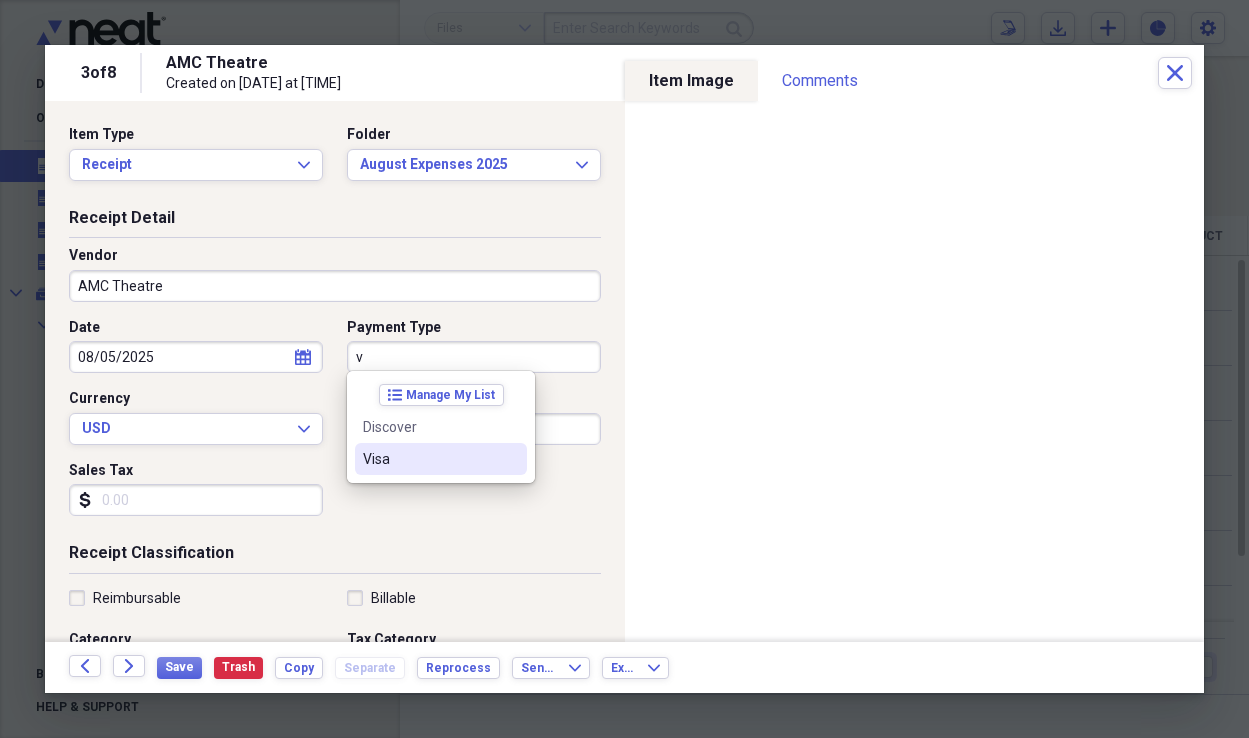click on "Visa" at bounding box center (429, 459) 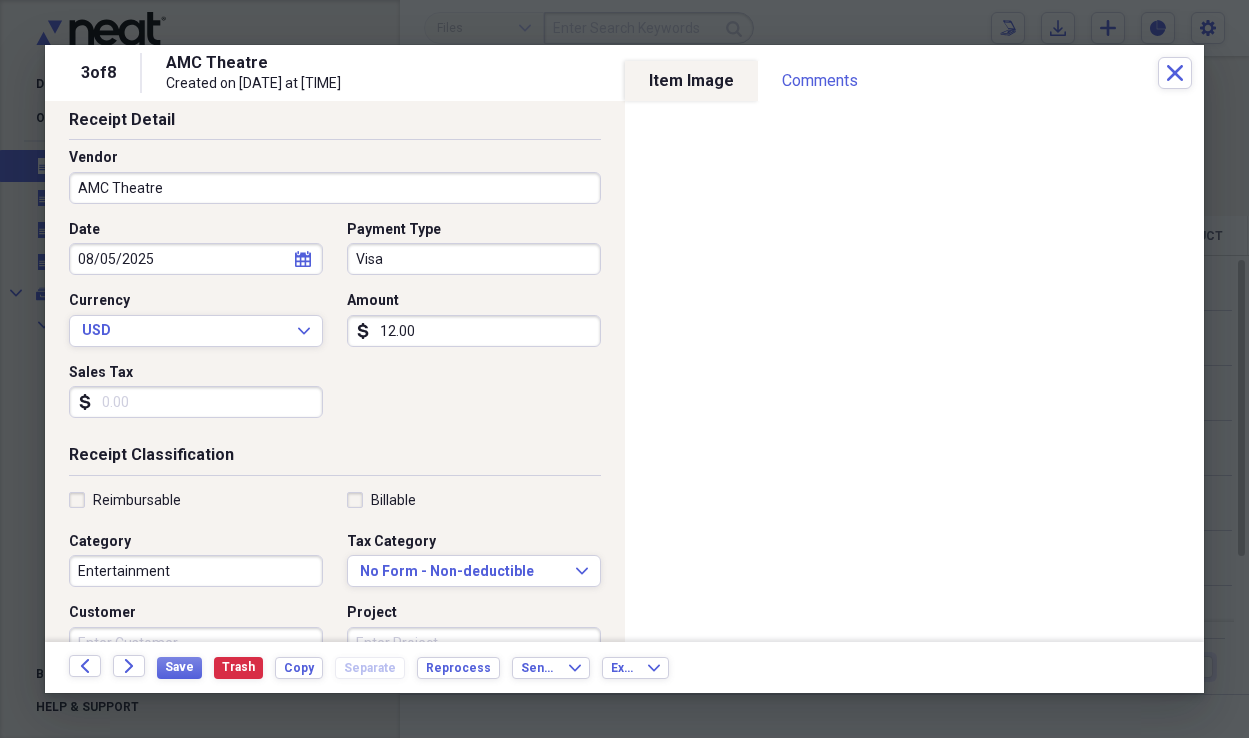 scroll, scrollTop: 96, scrollLeft: 0, axis: vertical 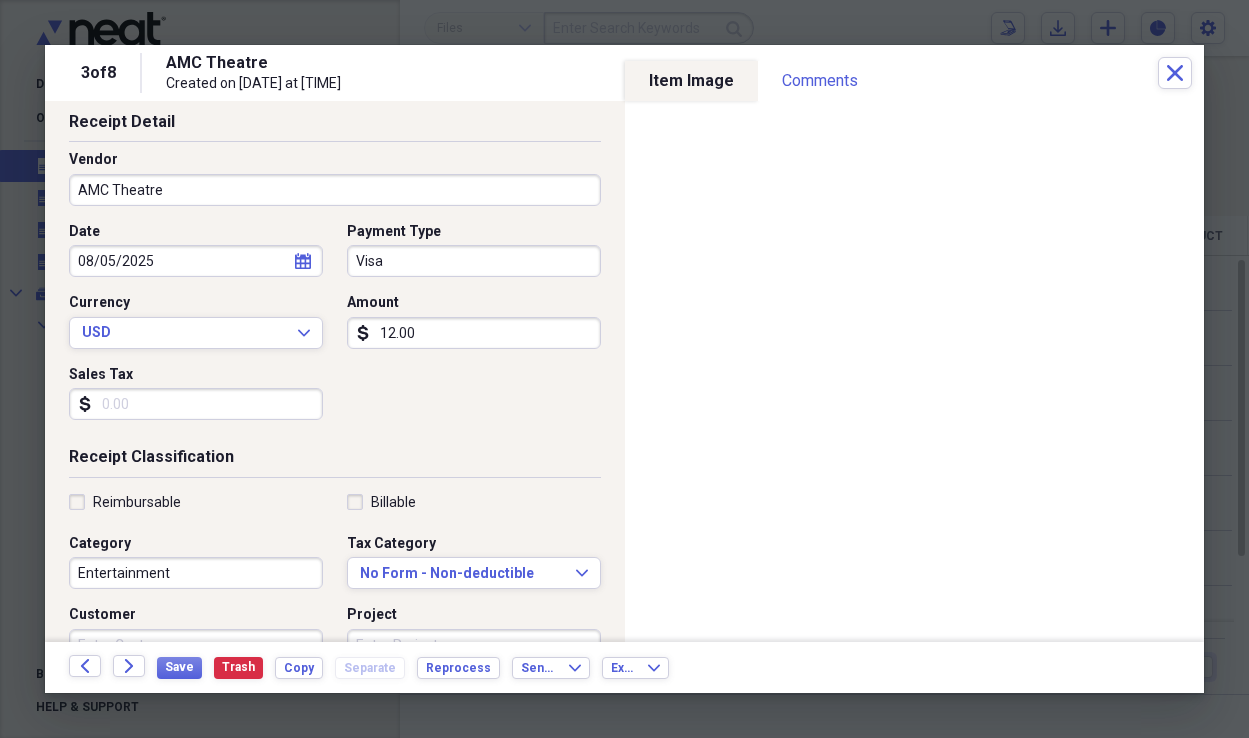 click on "Category Entertainment" at bounding box center [202, 562] 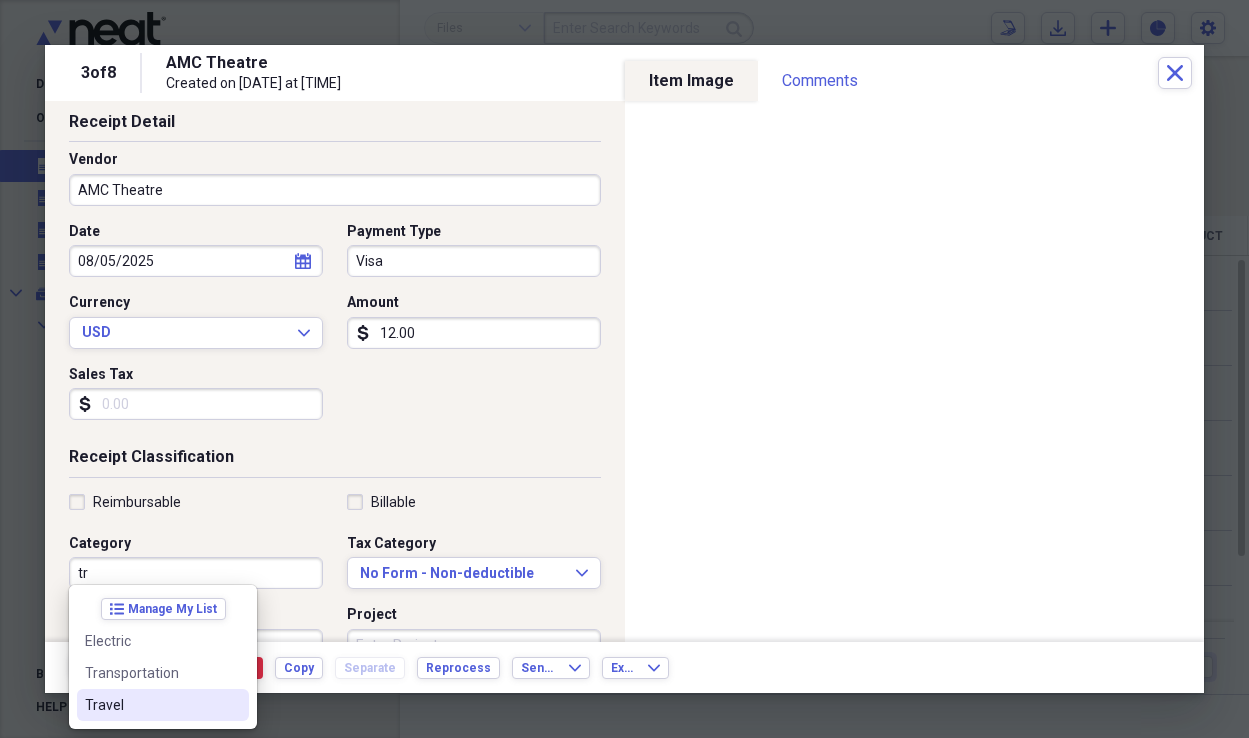 click on "Travel" at bounding box center (151, 705) 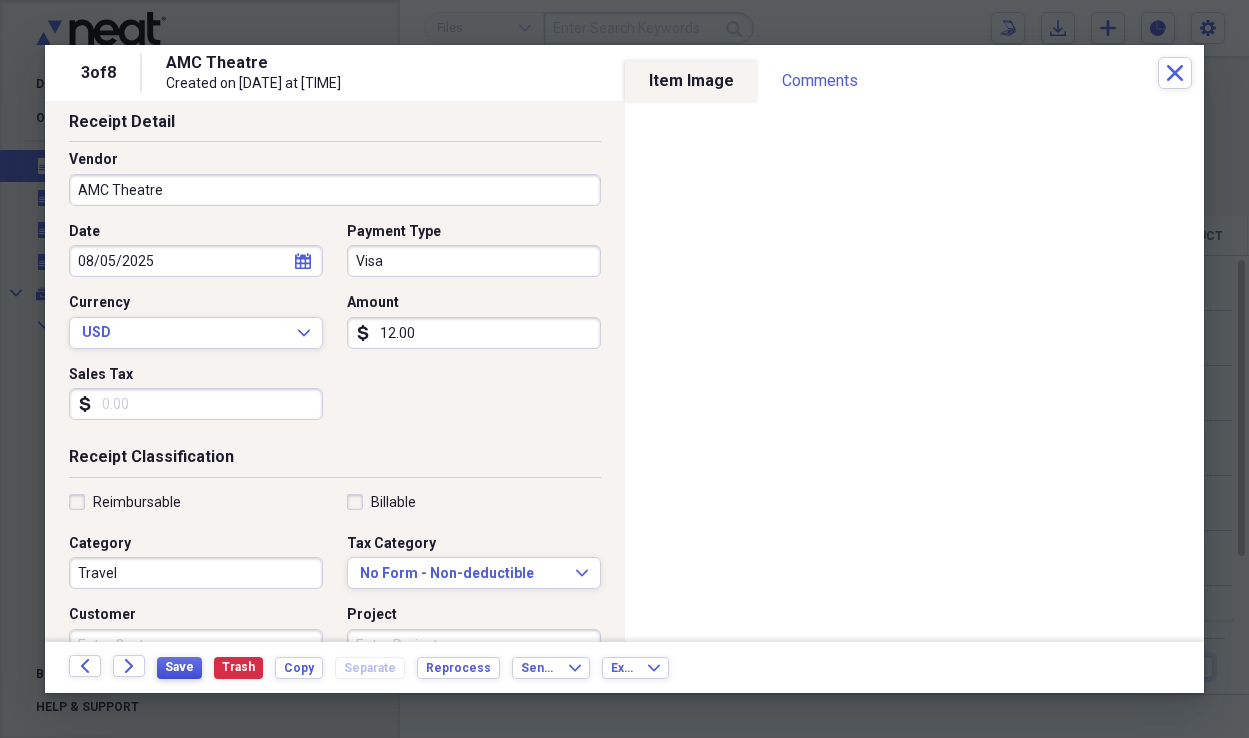 click on "Save" at bounding box center [179, 667] 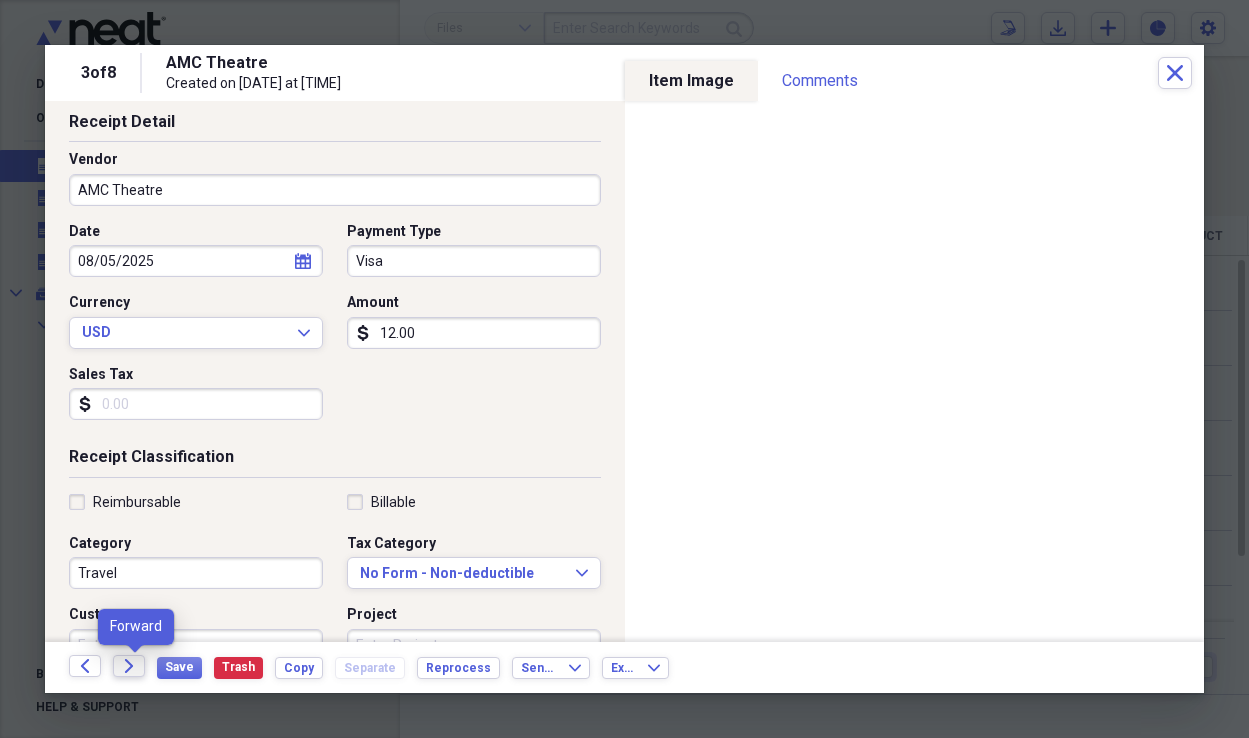 click 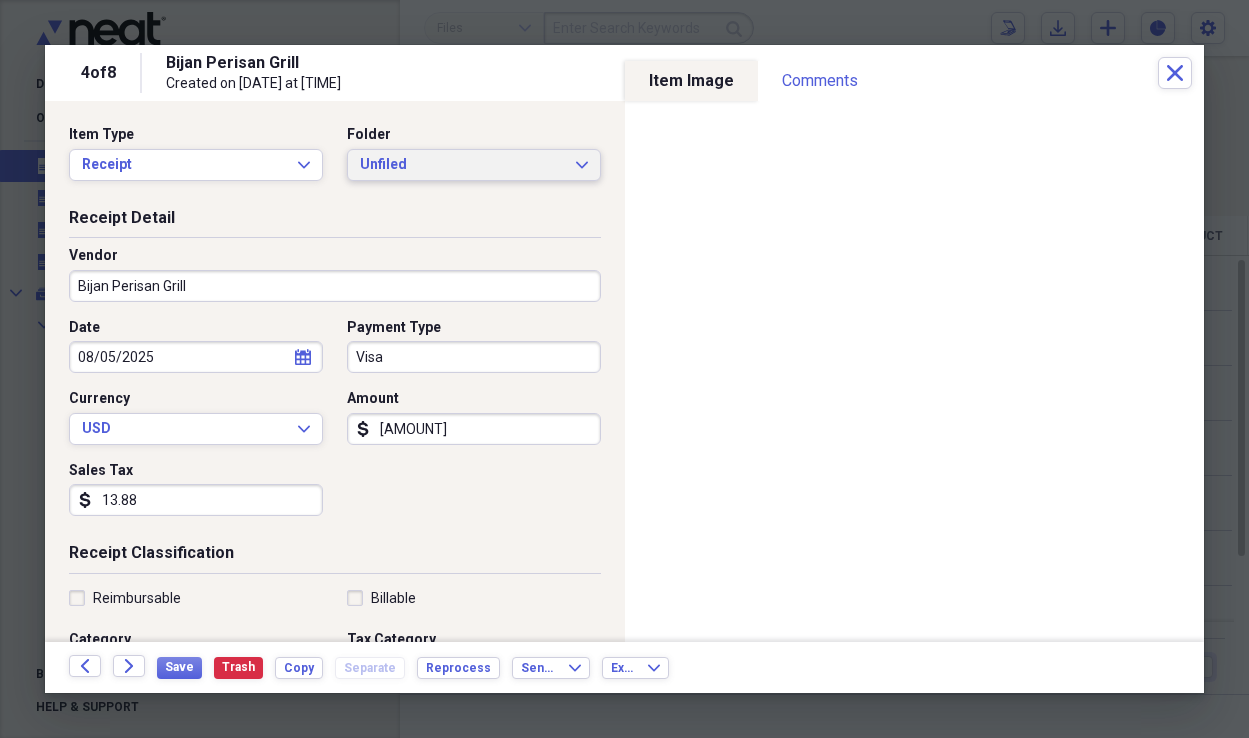 click on "Expand" 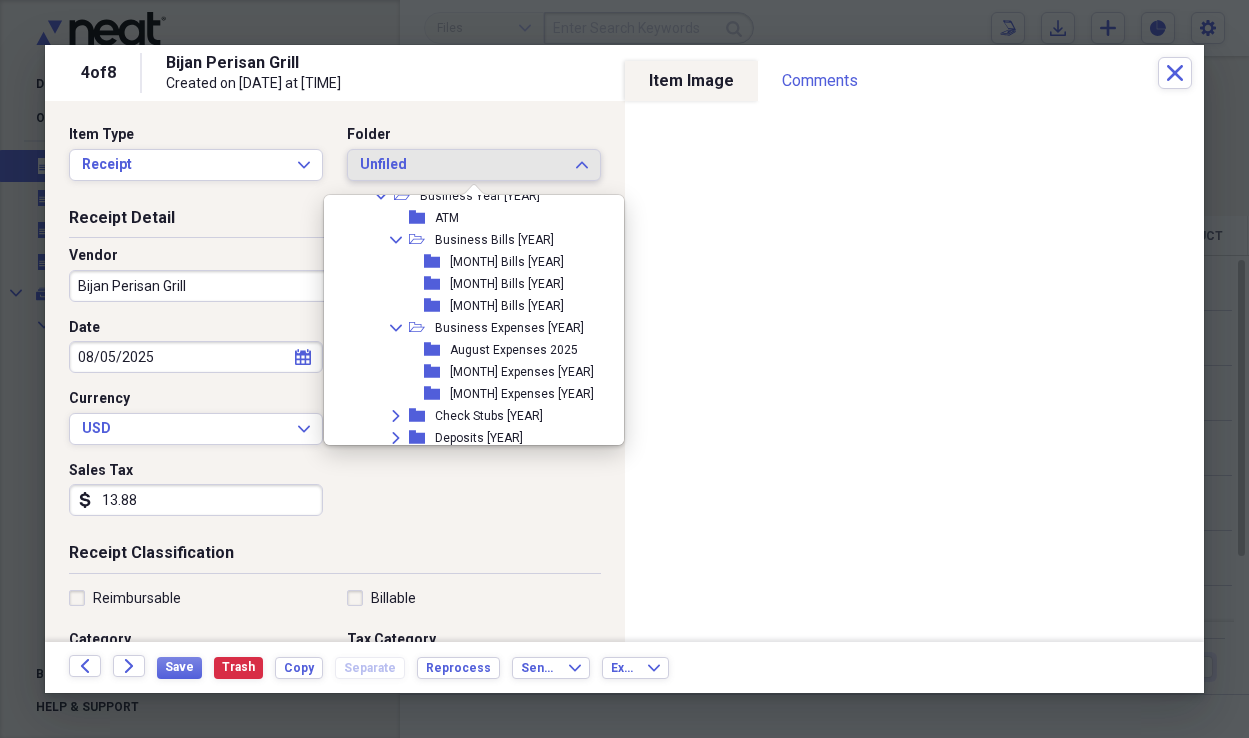 scroll, scrollTop: 371, scrollLeft: 0, axis: vertical 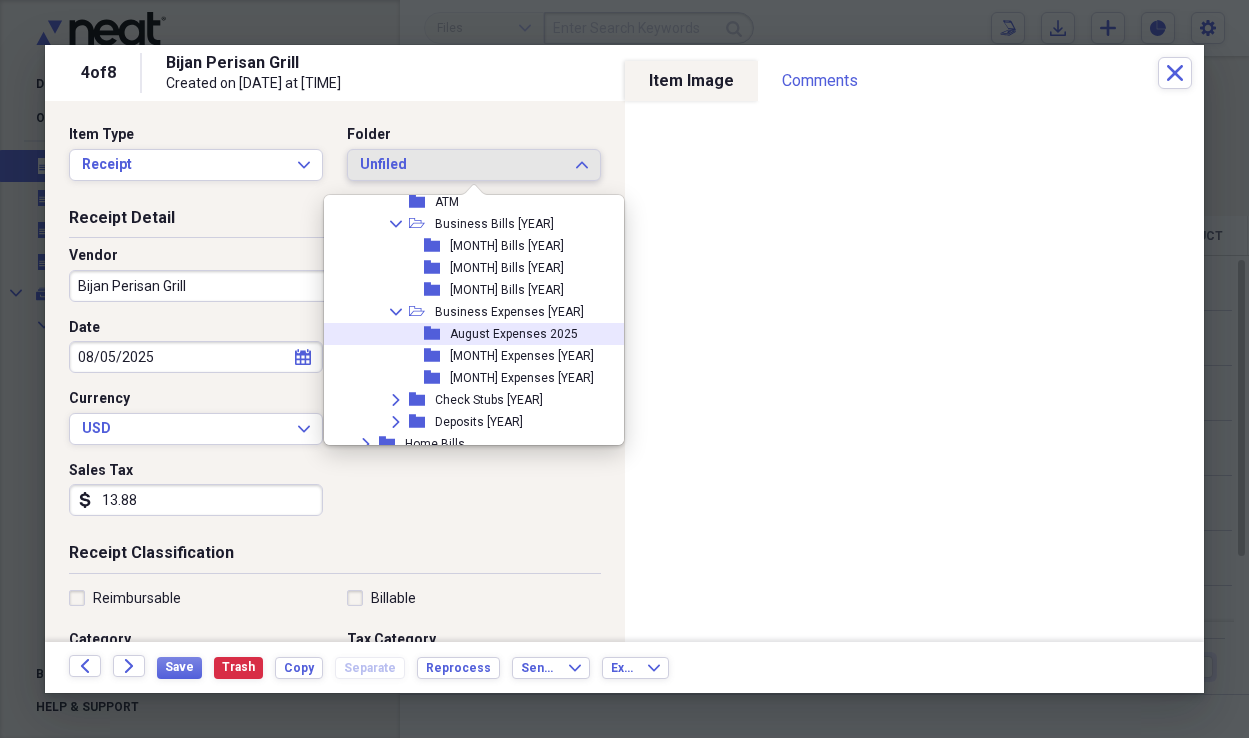 click on "August Expenses 2025" at bounding box center (514, 334) 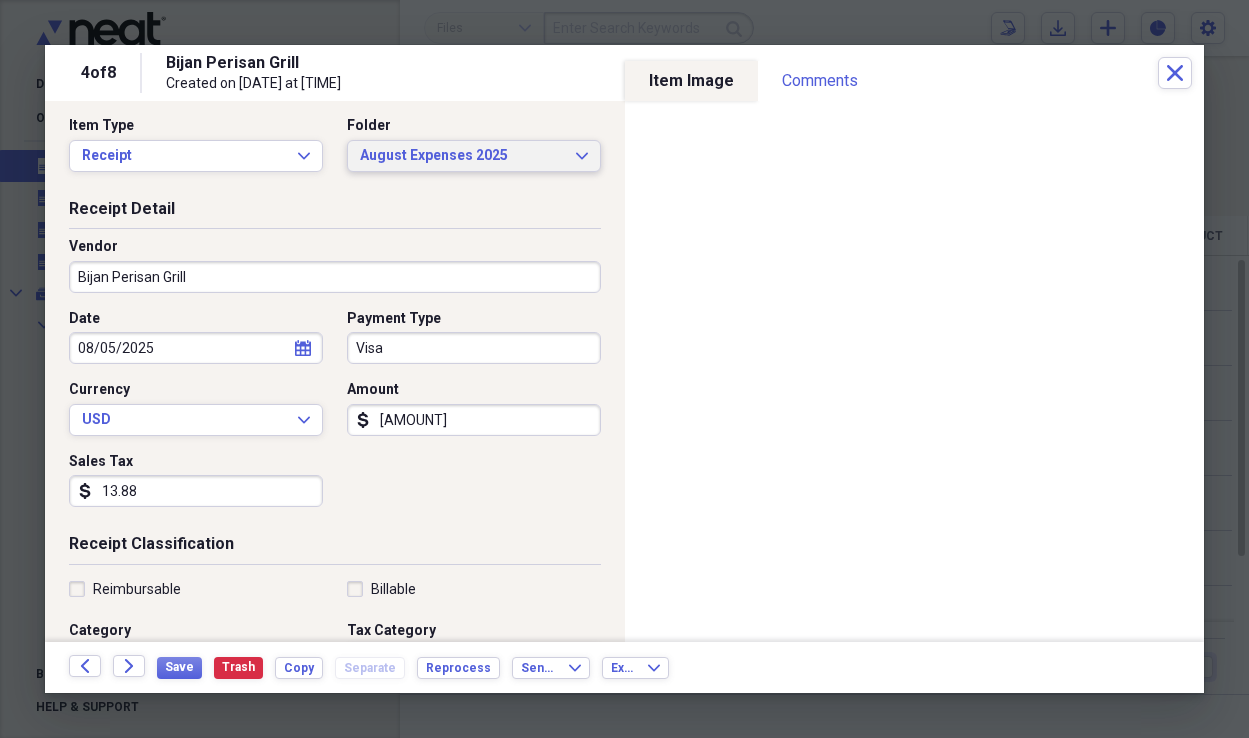 scroll, scrollTop: 0, scrollLeft: 0, axis: both 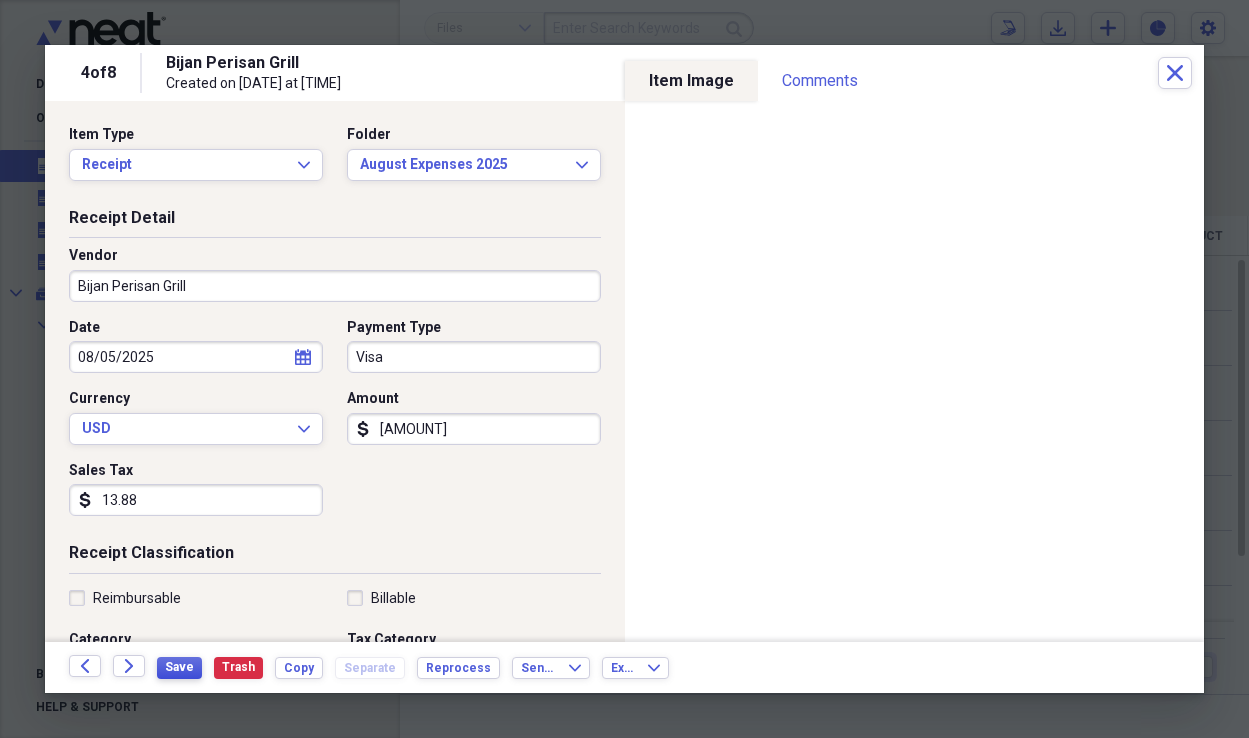 click on "Save" at bounding box center (179, 667) 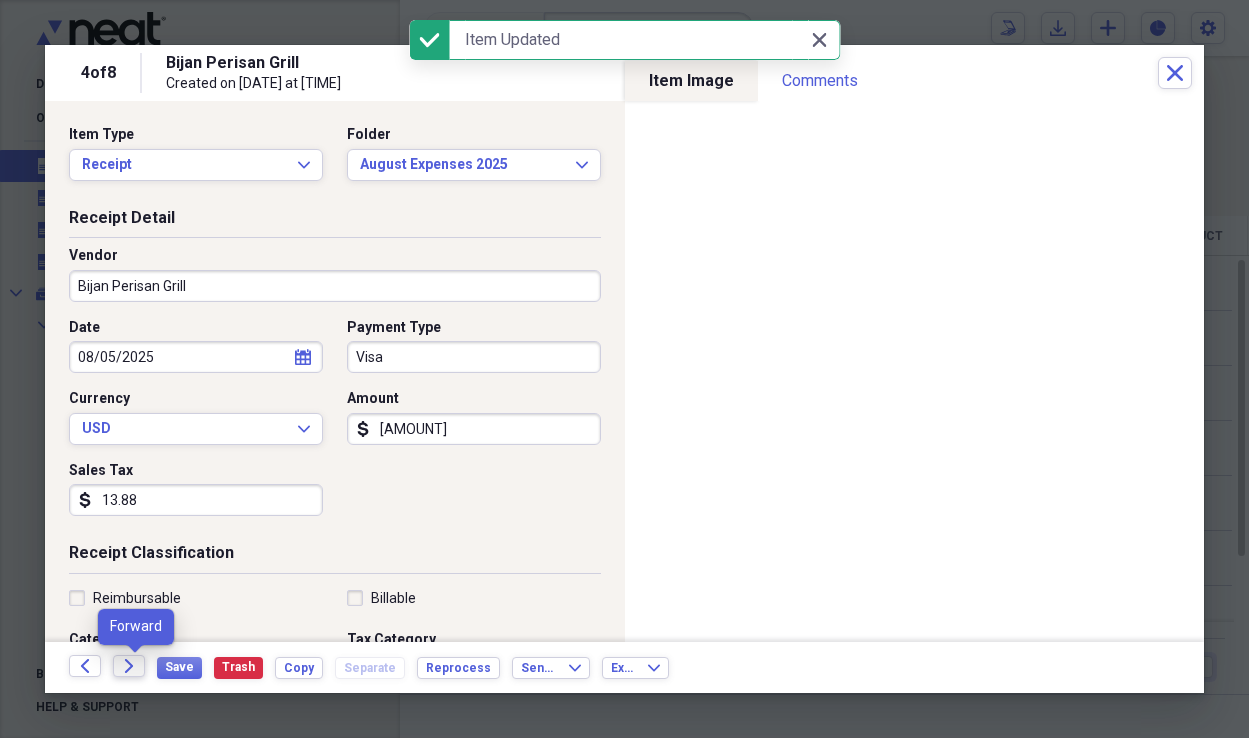 click on "Forward" 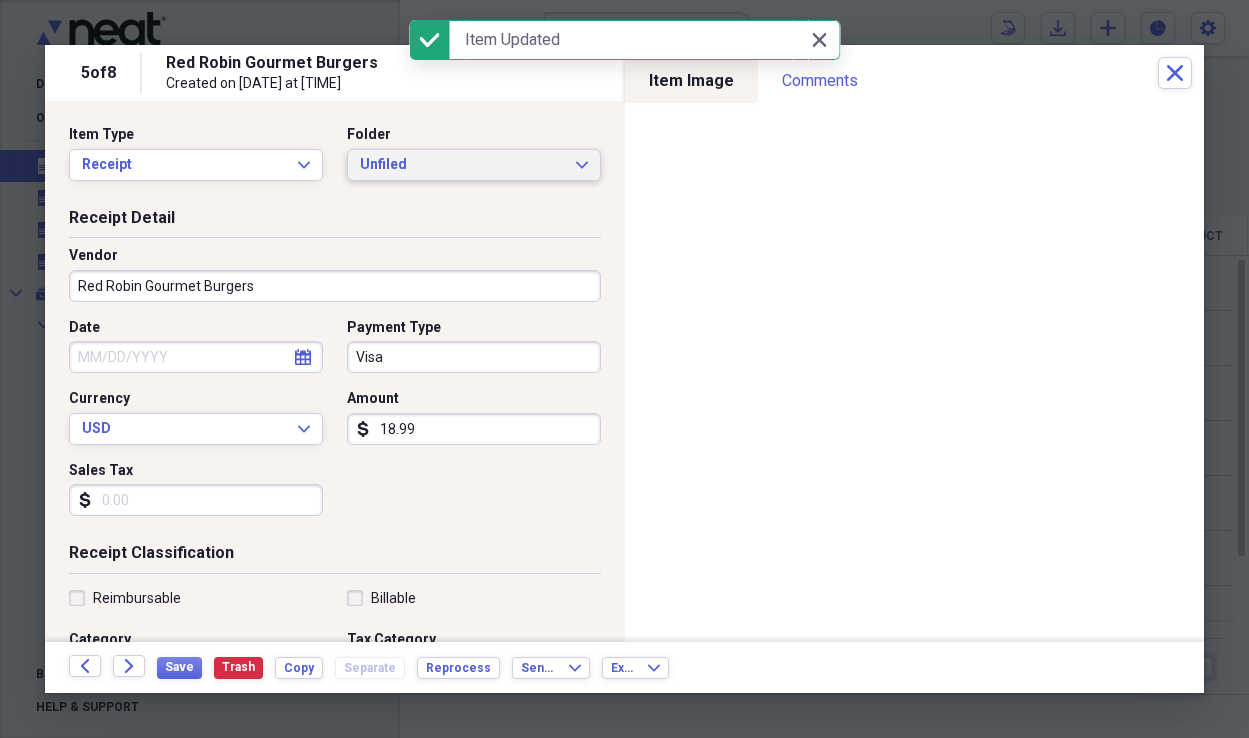 click on "Expand" 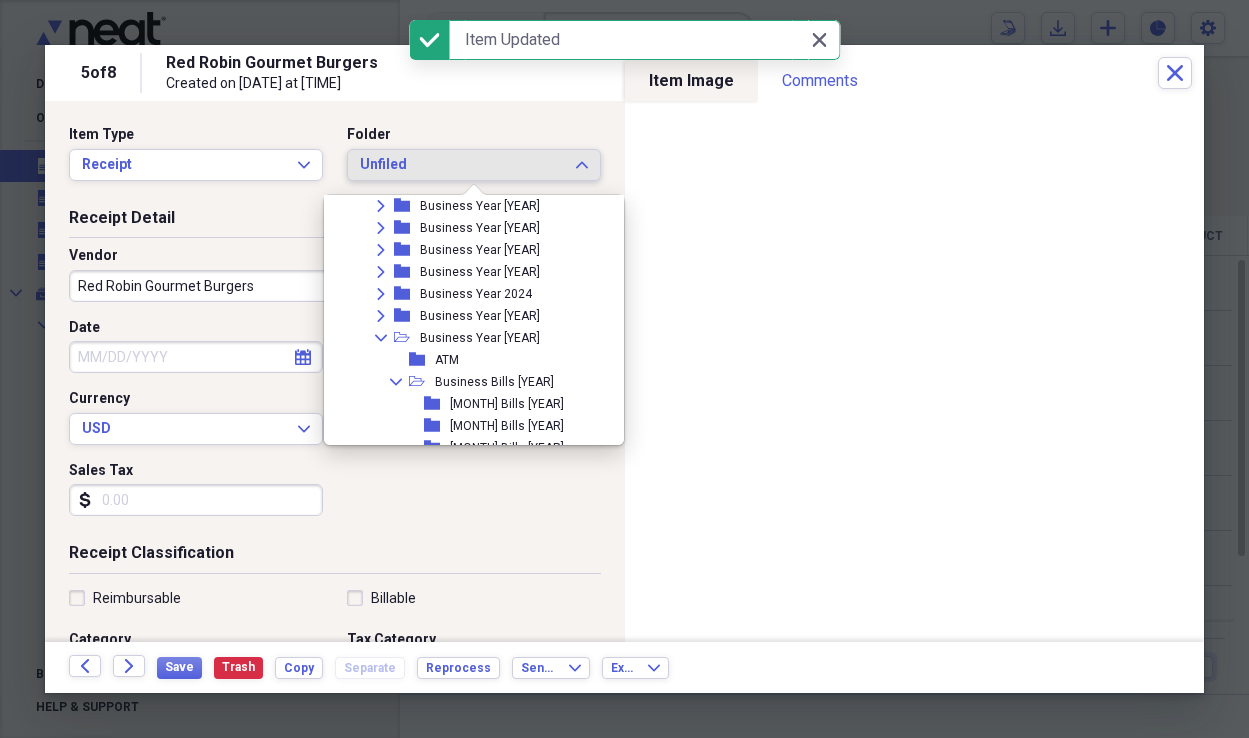 scroll, scrollTop: 272, scrollLeft: 0, axis: vertical 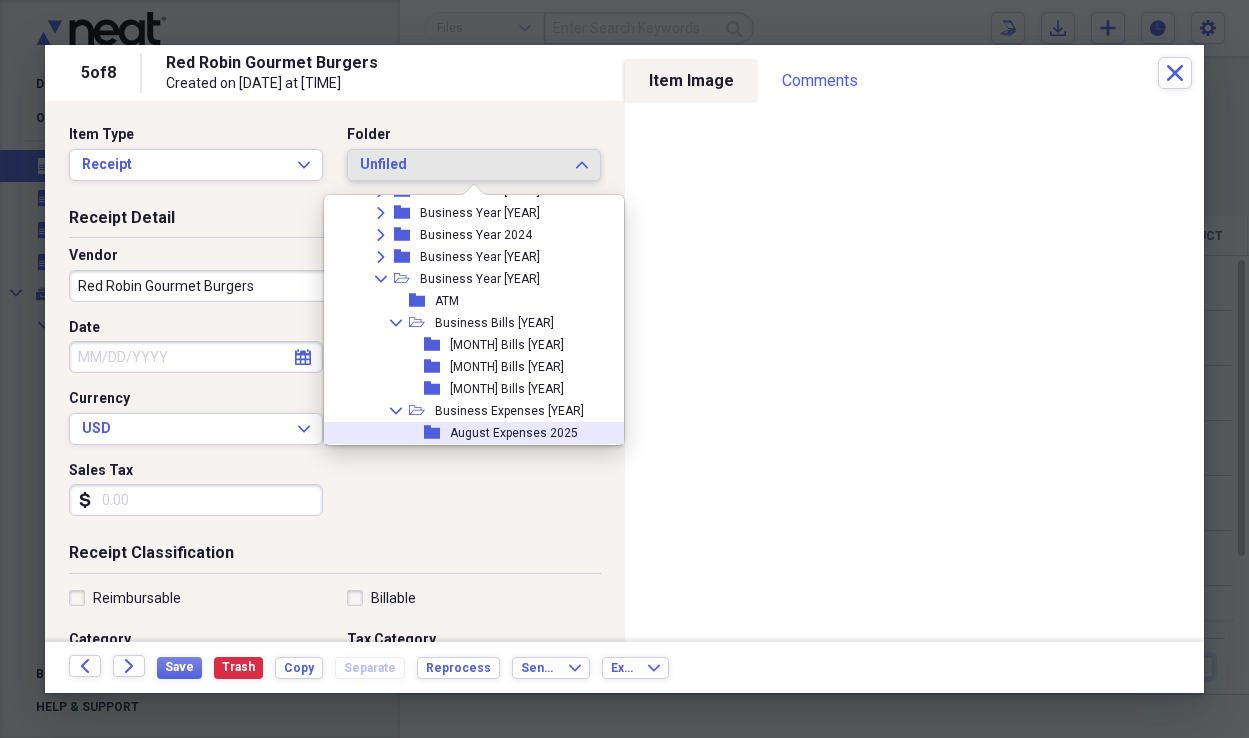 click on "August Expenses 2025" at bounding box center (514, 433) 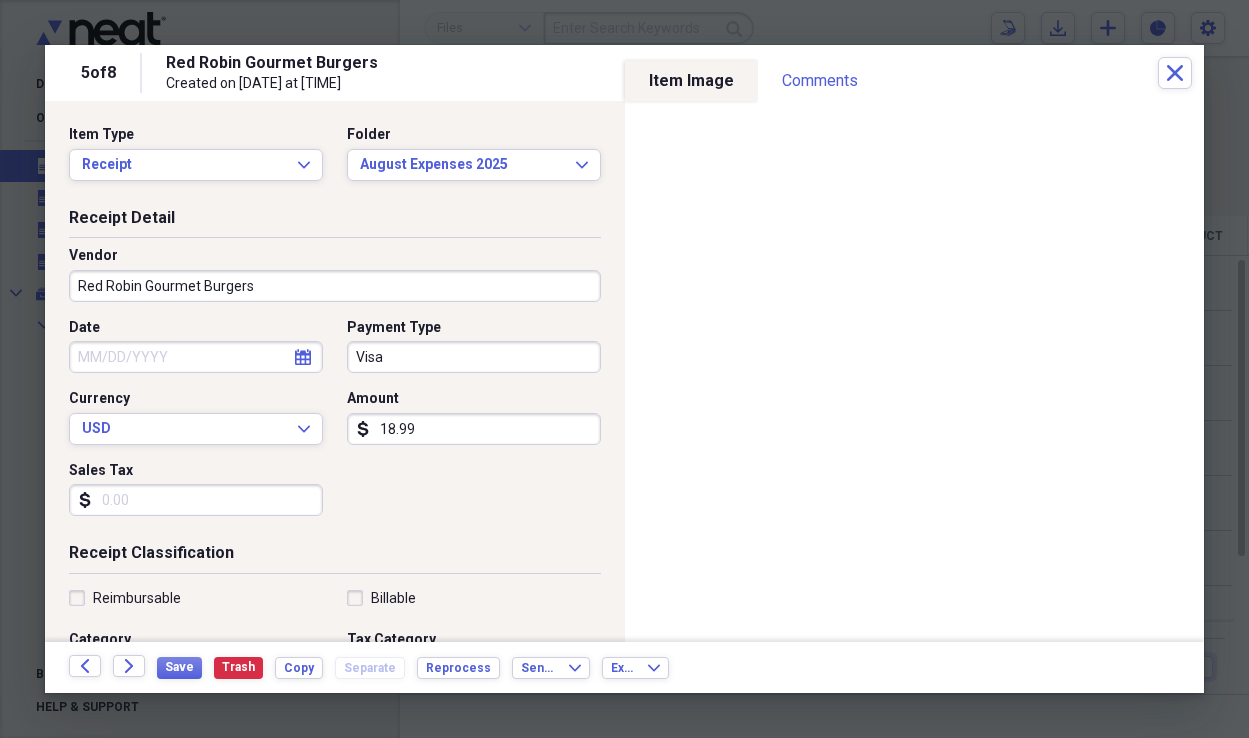 click 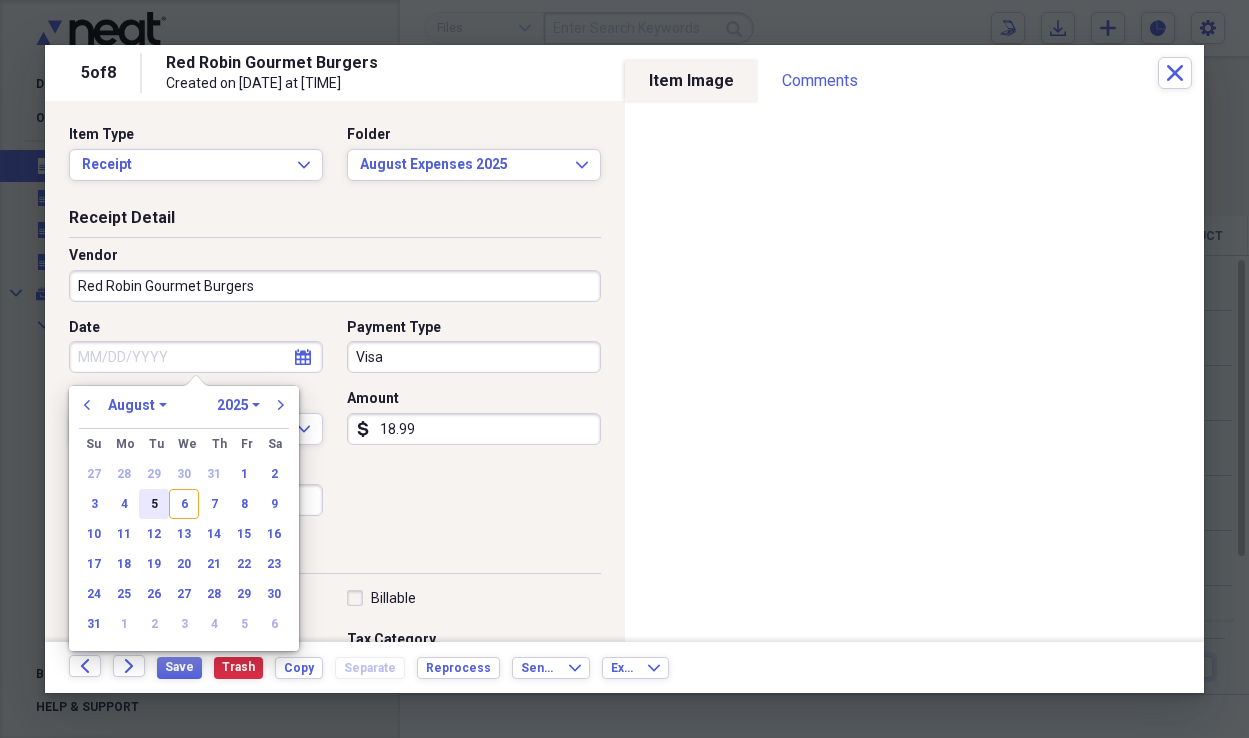 click on "5" at bounding box center [154, 504] 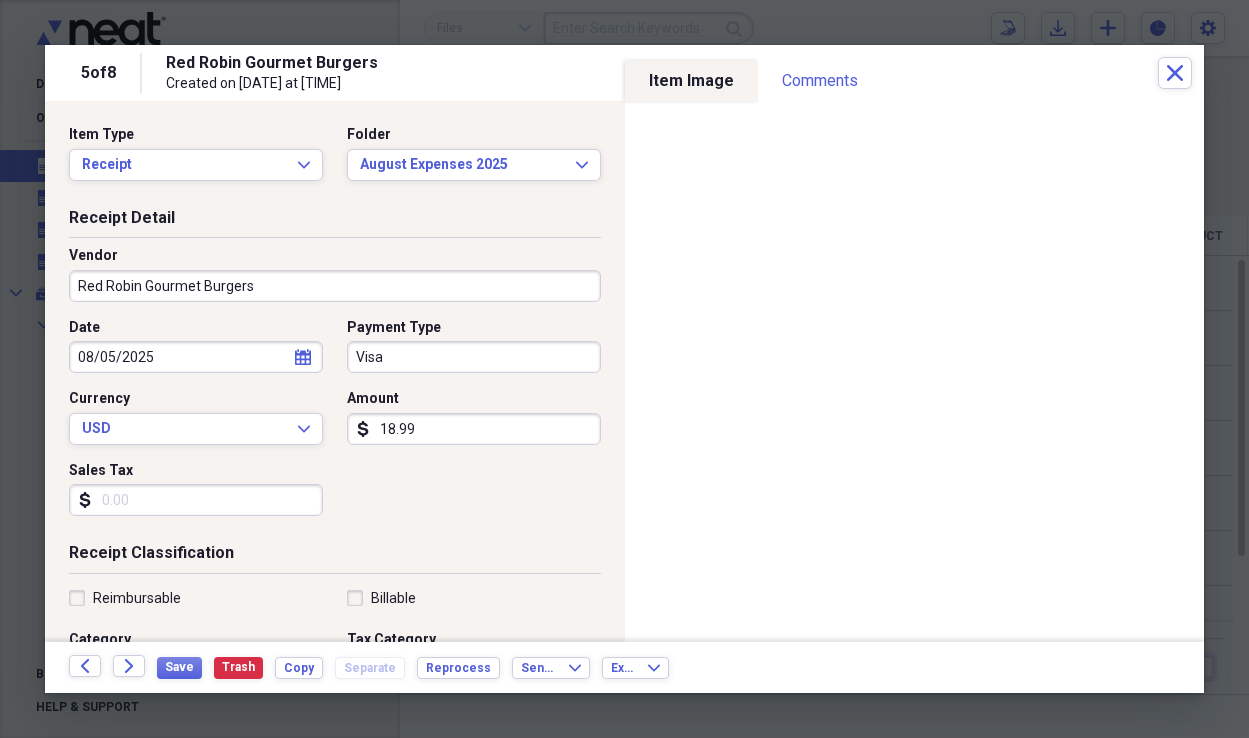 click on "18.99" at bounding box center [474, 429] 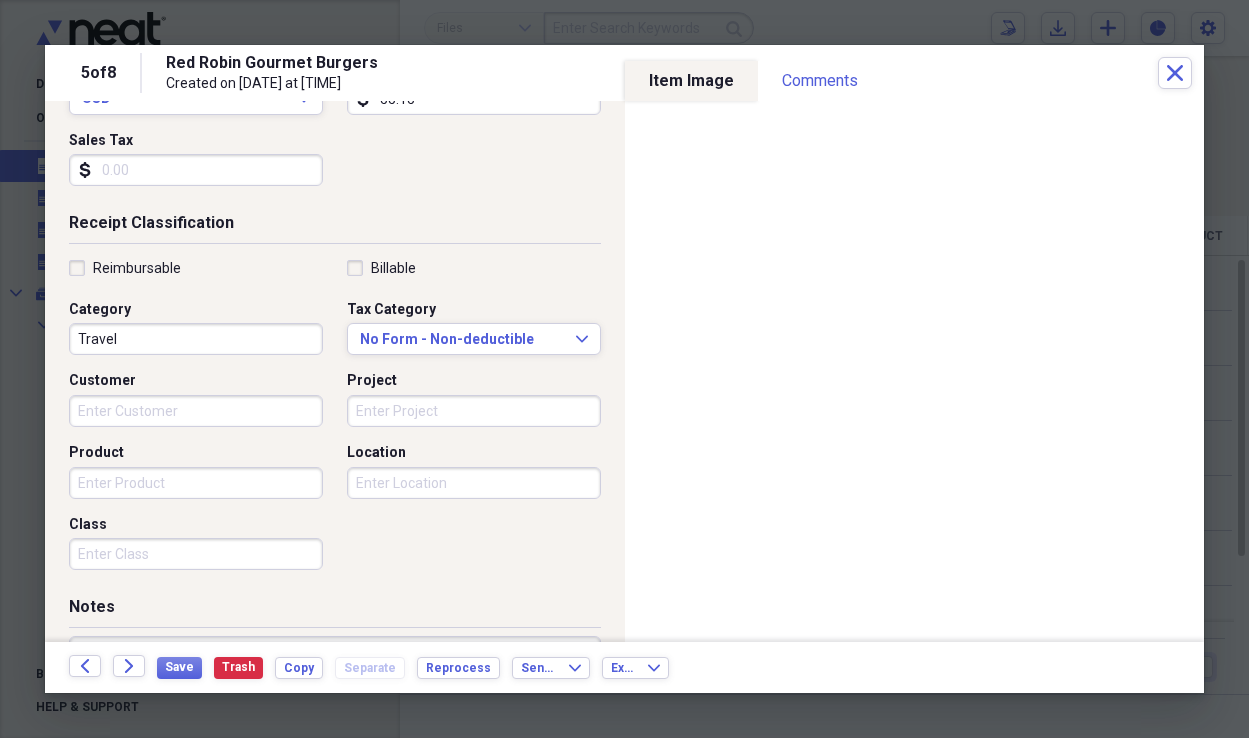 scroll, scrollTop: 331, scrollLeft: 0, axis: vertical 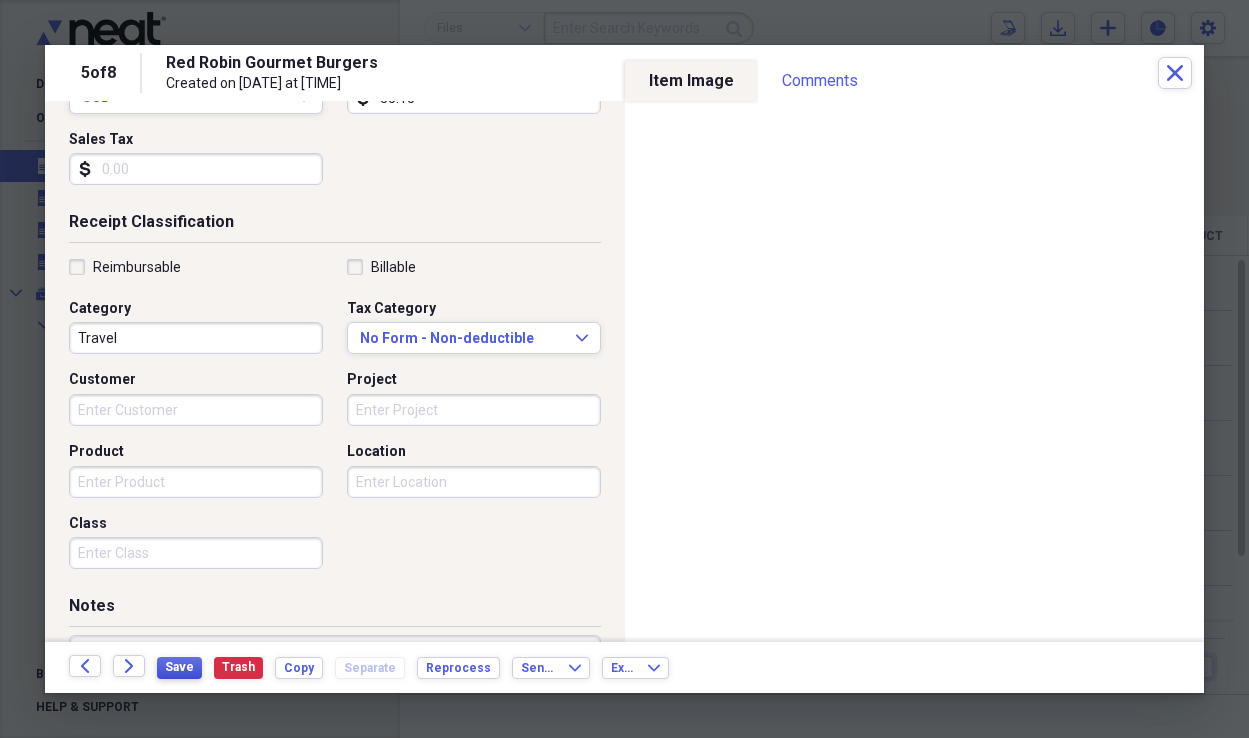 type on "55.15" 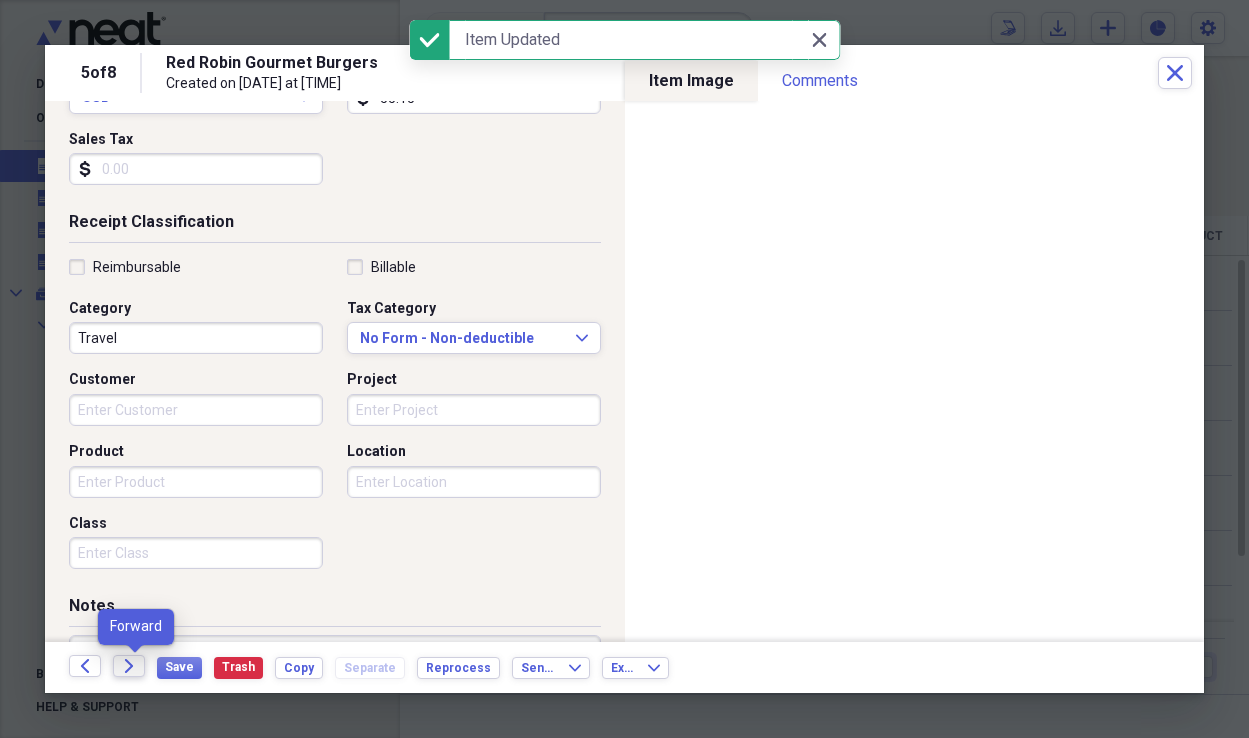 click 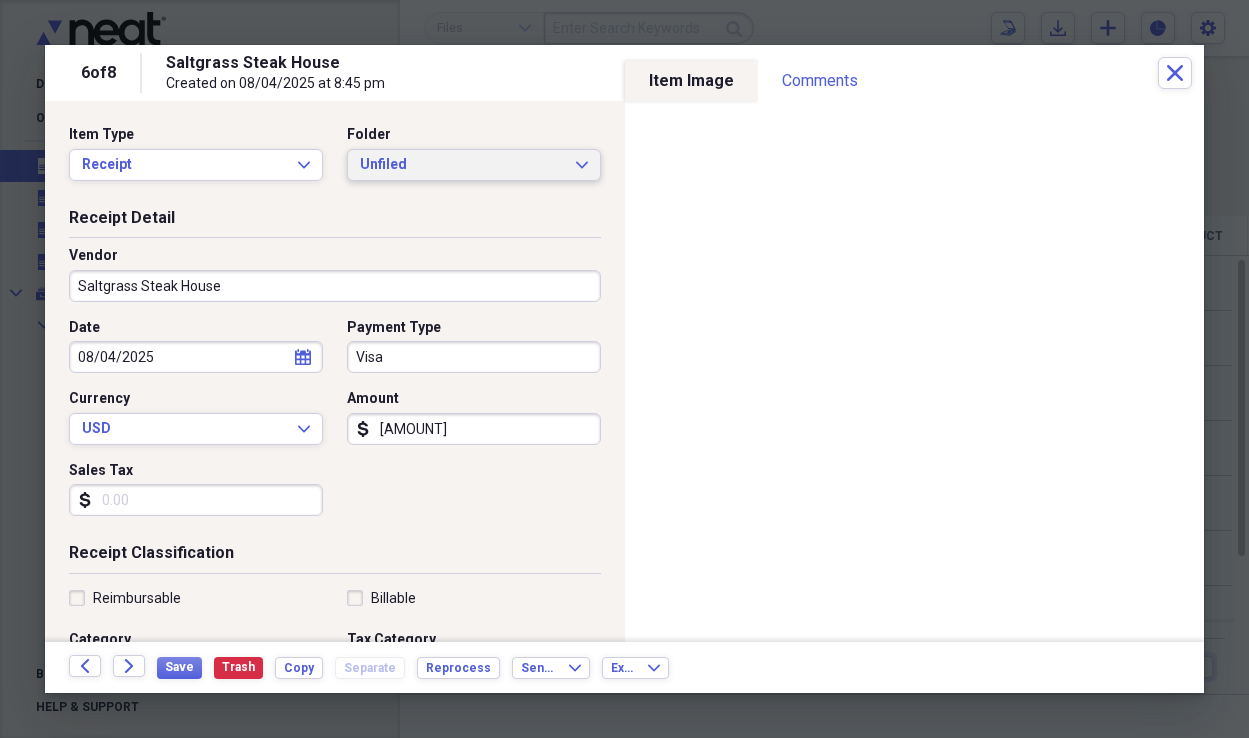 click on "Expand" 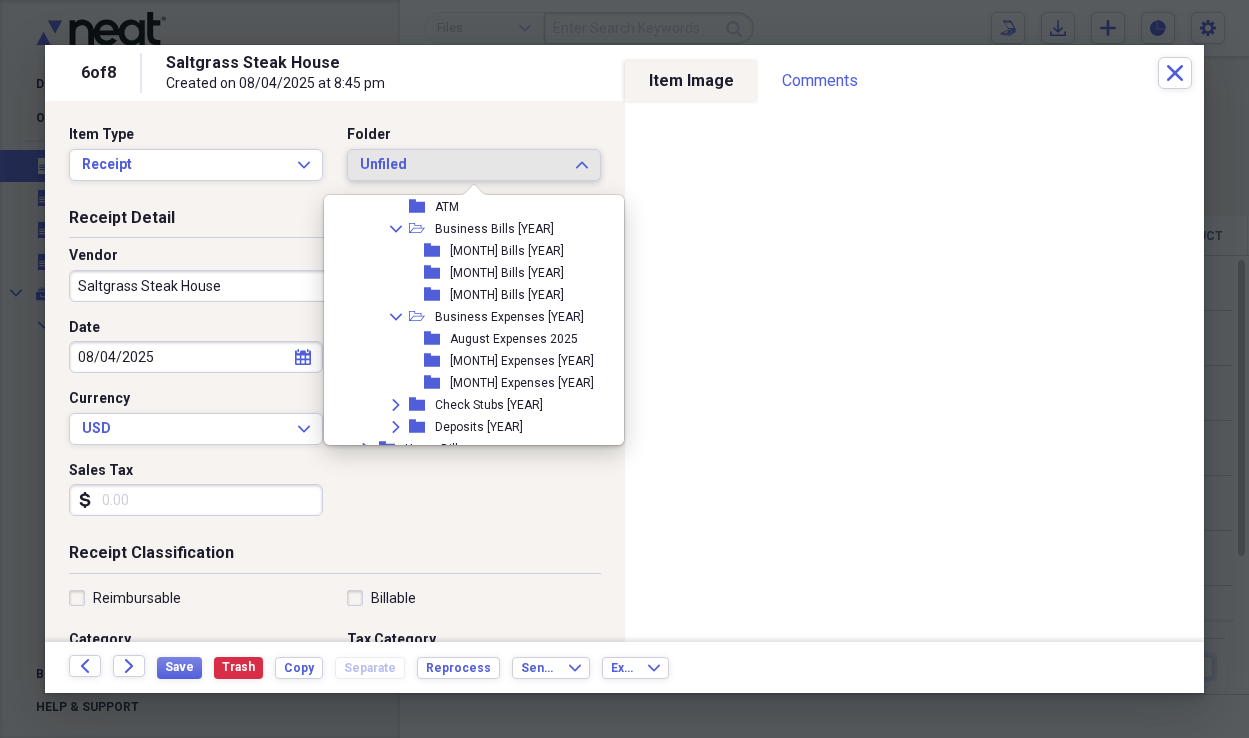 scroll, scrollTop: 364, scrollLeft: 0, axis: vertical 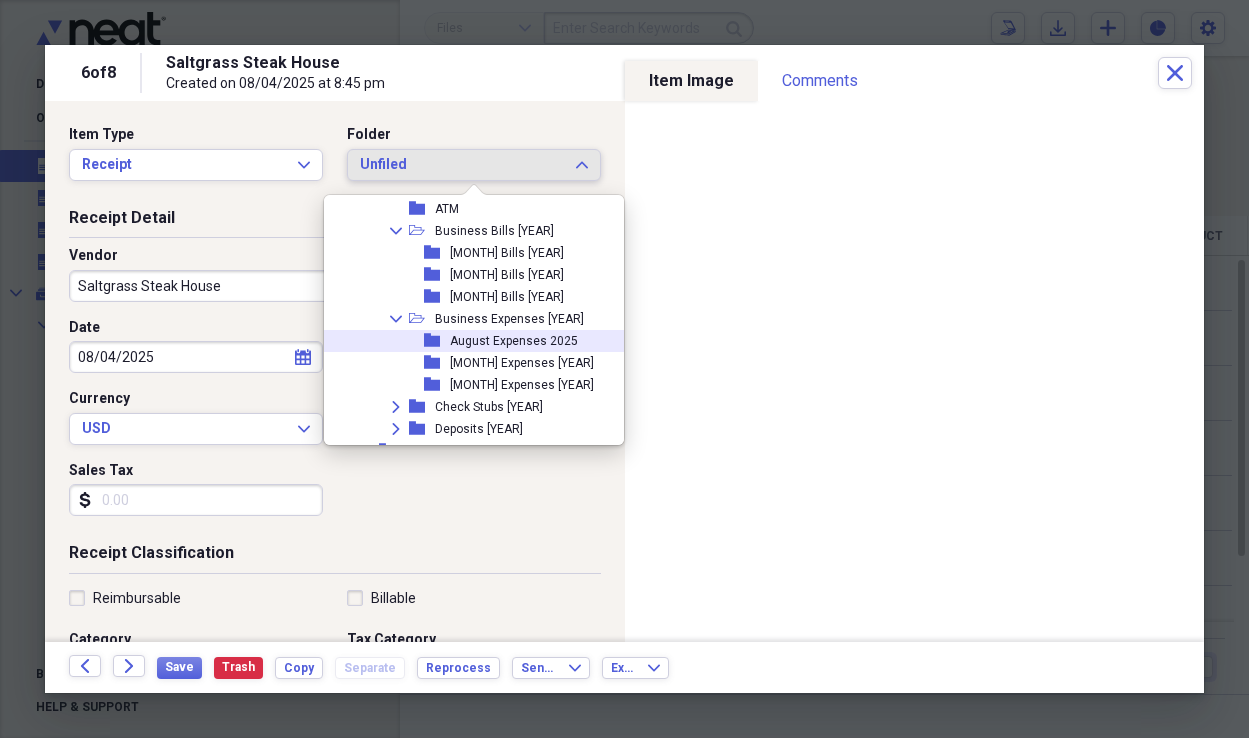 click on "August Expenses 2025" at bounding box center (514, 341) 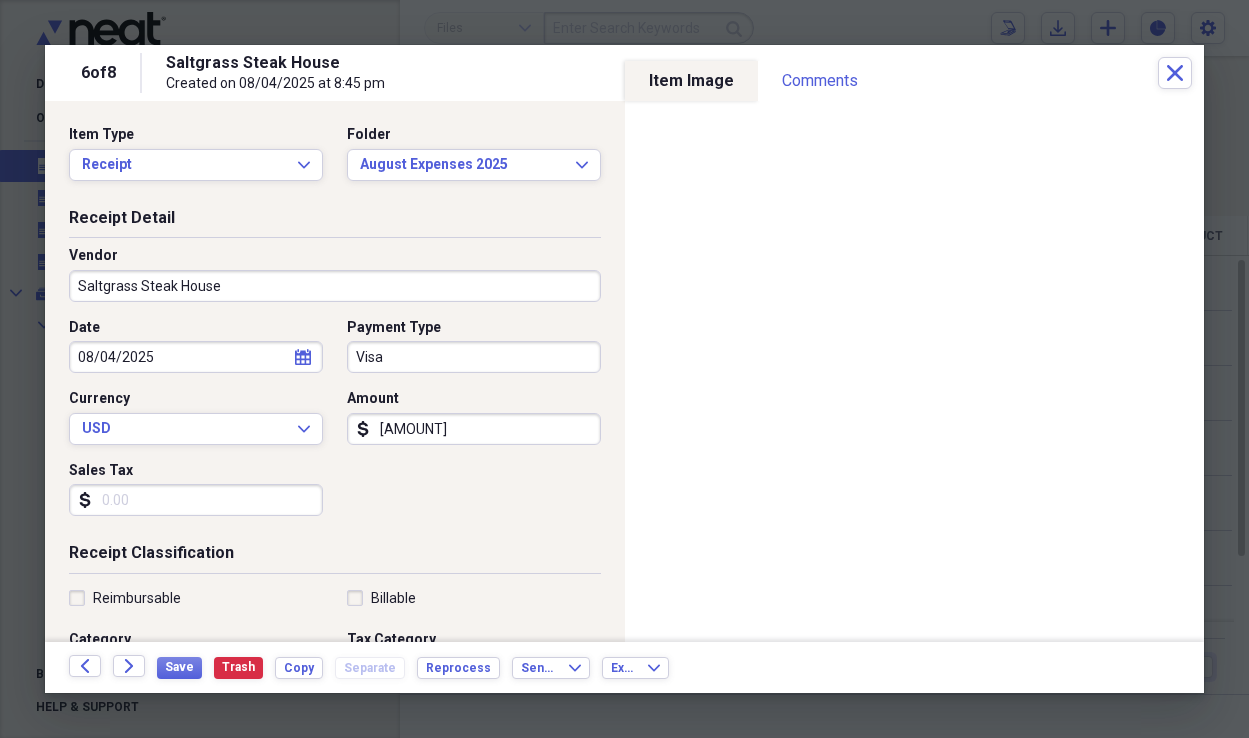 click on "[AMOUNT]" at bounding box center (474, 429) 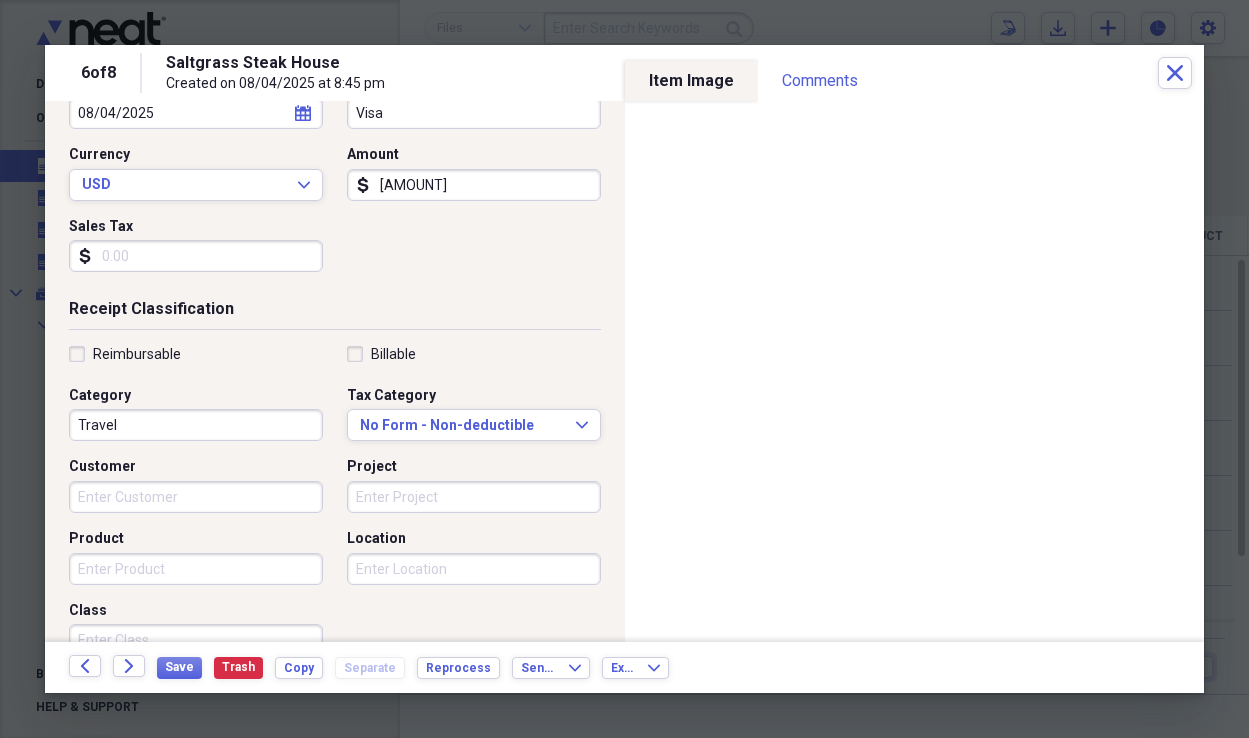 scroll, scrollTop: 248, scrollLeft: 0, axis: vertical 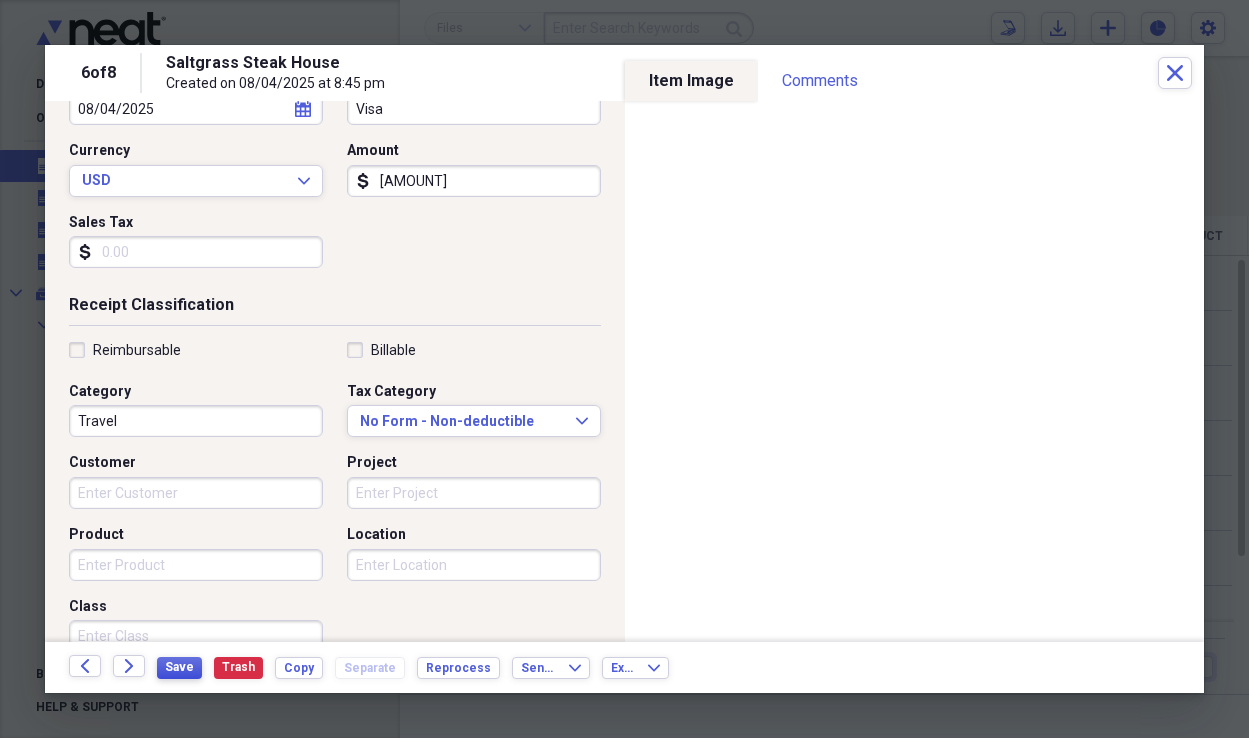 type on "[AMOUNT]" 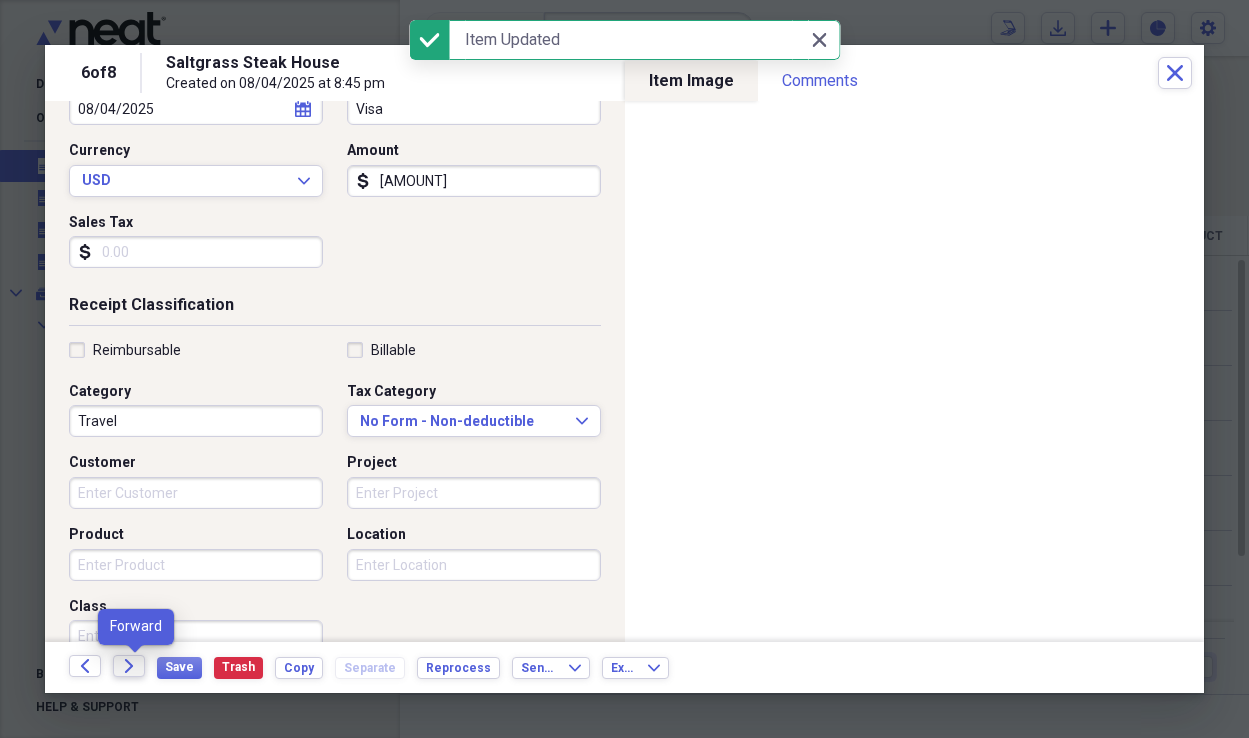 click on "Forward" 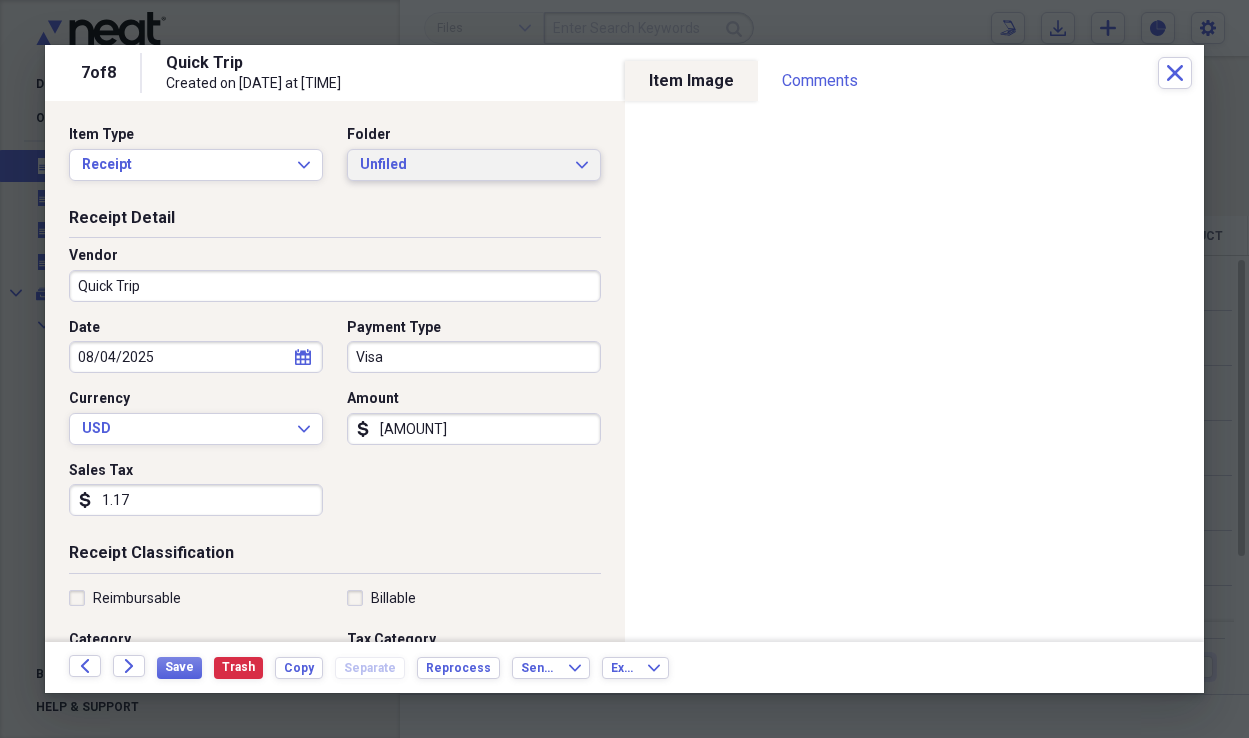 click on "Expand" 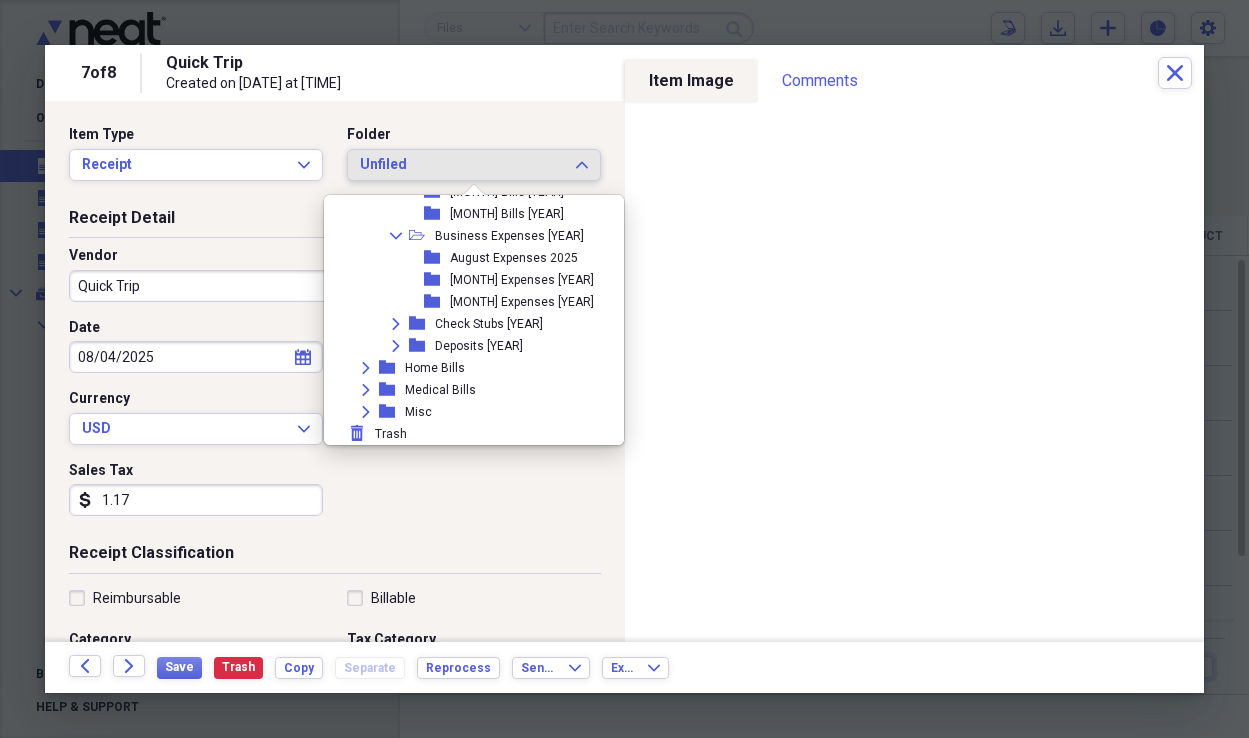 scroll, scrollTop: 432, scrollLeft: 0, axis: vertical 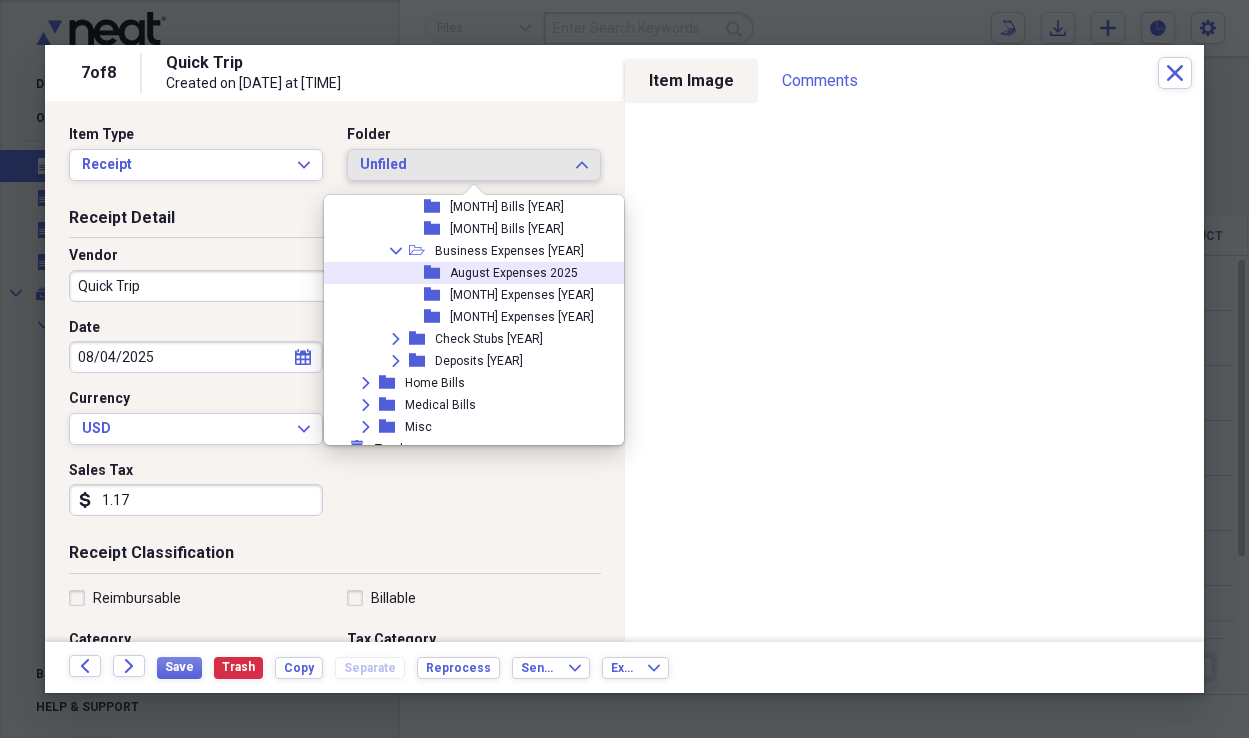 click on "August Expenses 2025" at bounding box center (514, 273) 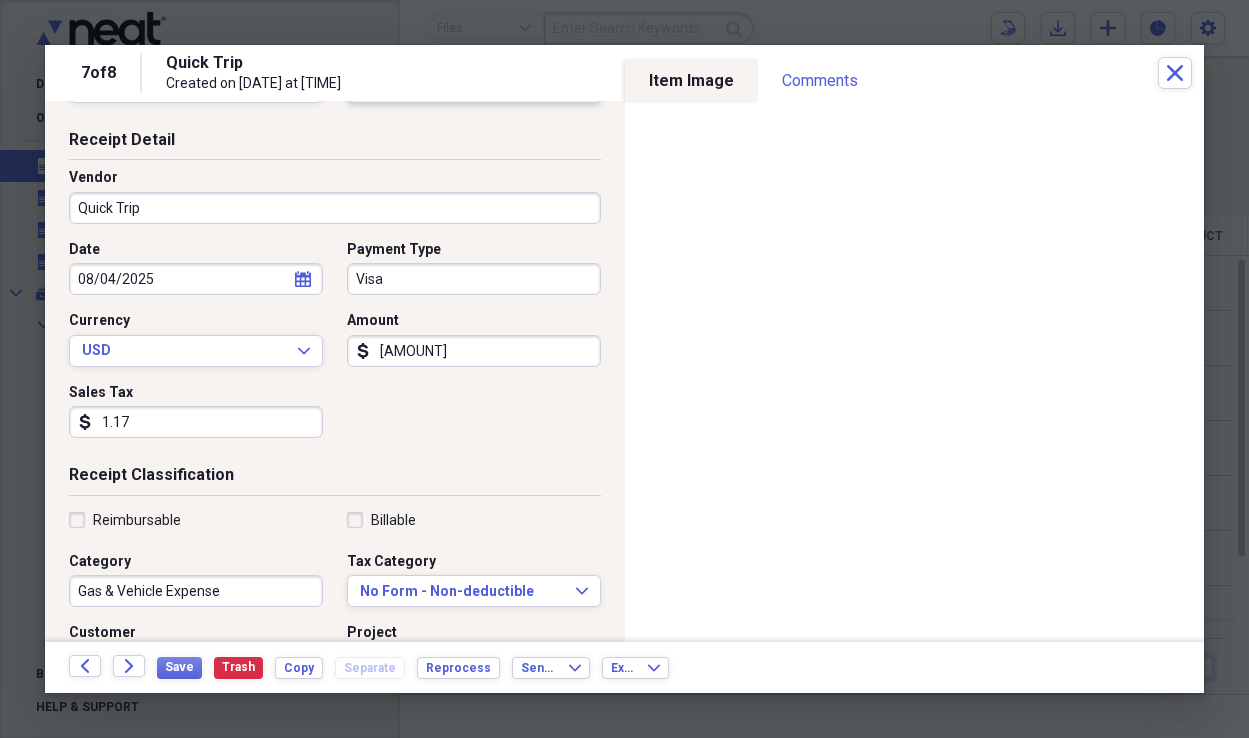 scroll, scrollTop: 0, scrollLeft: 0, axis: both 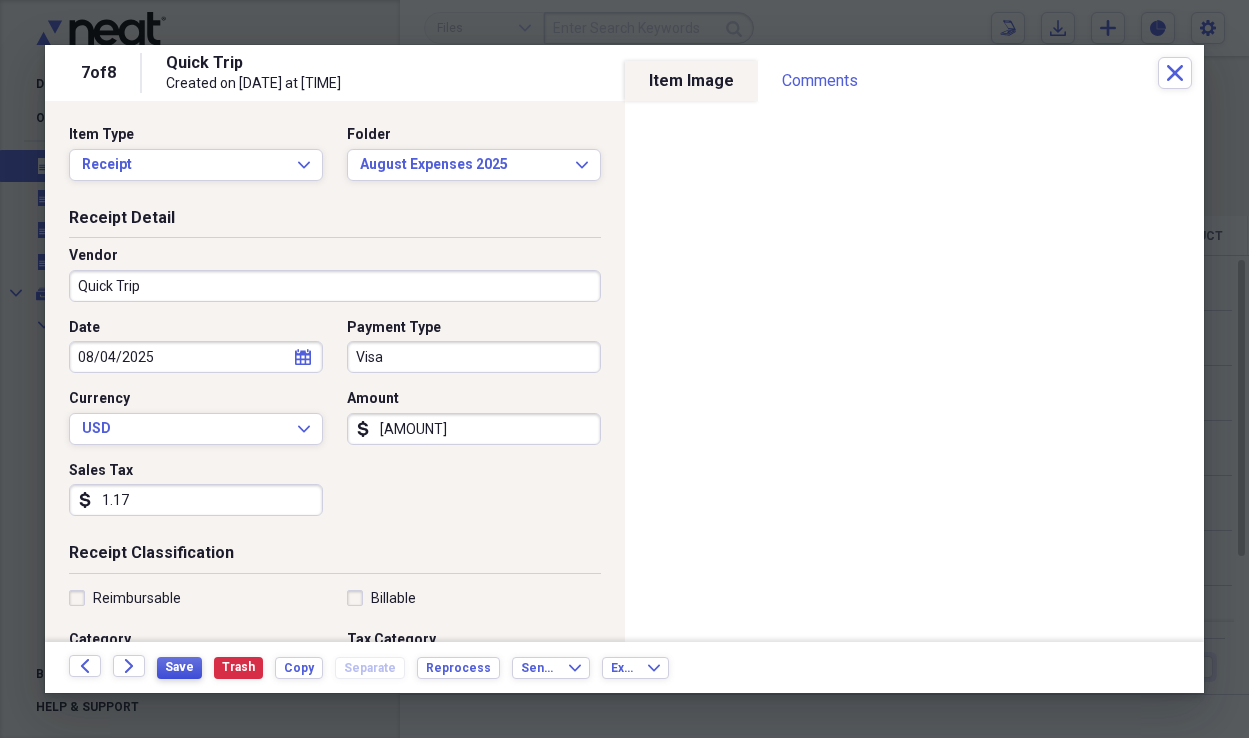 click on "Save" at bounding box center (179, 667) 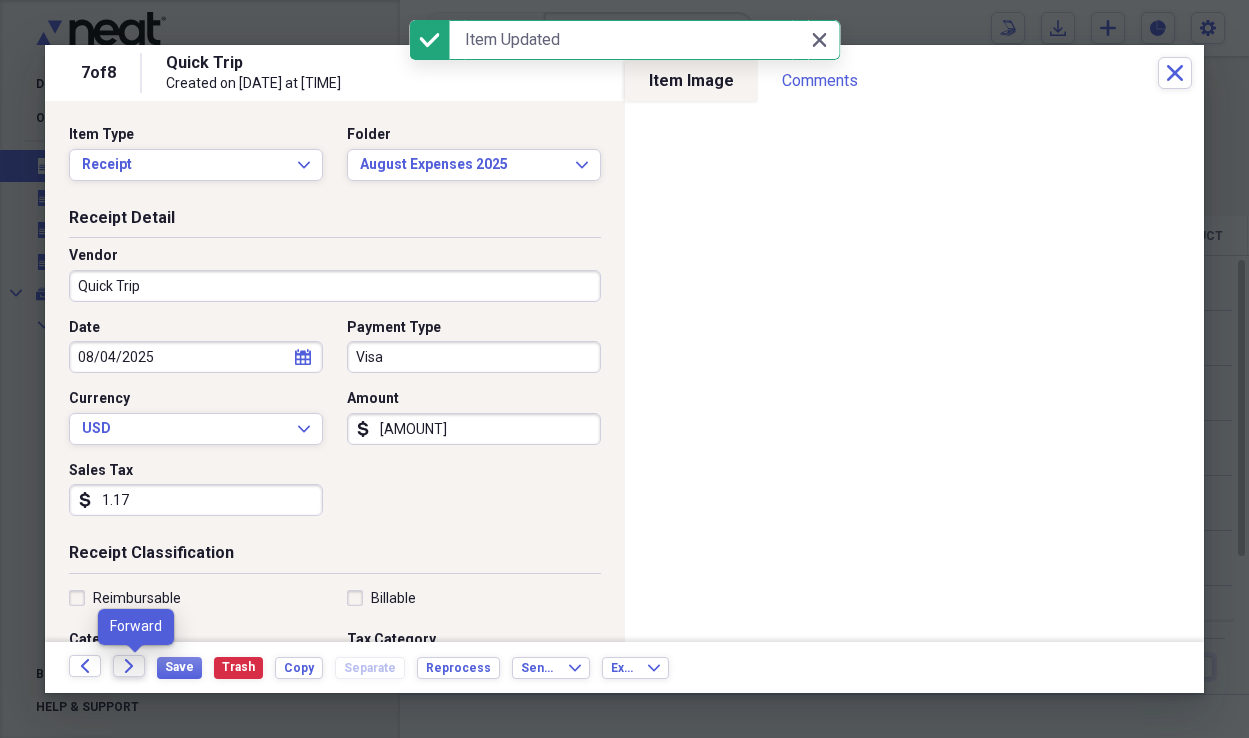 click on "Forward" 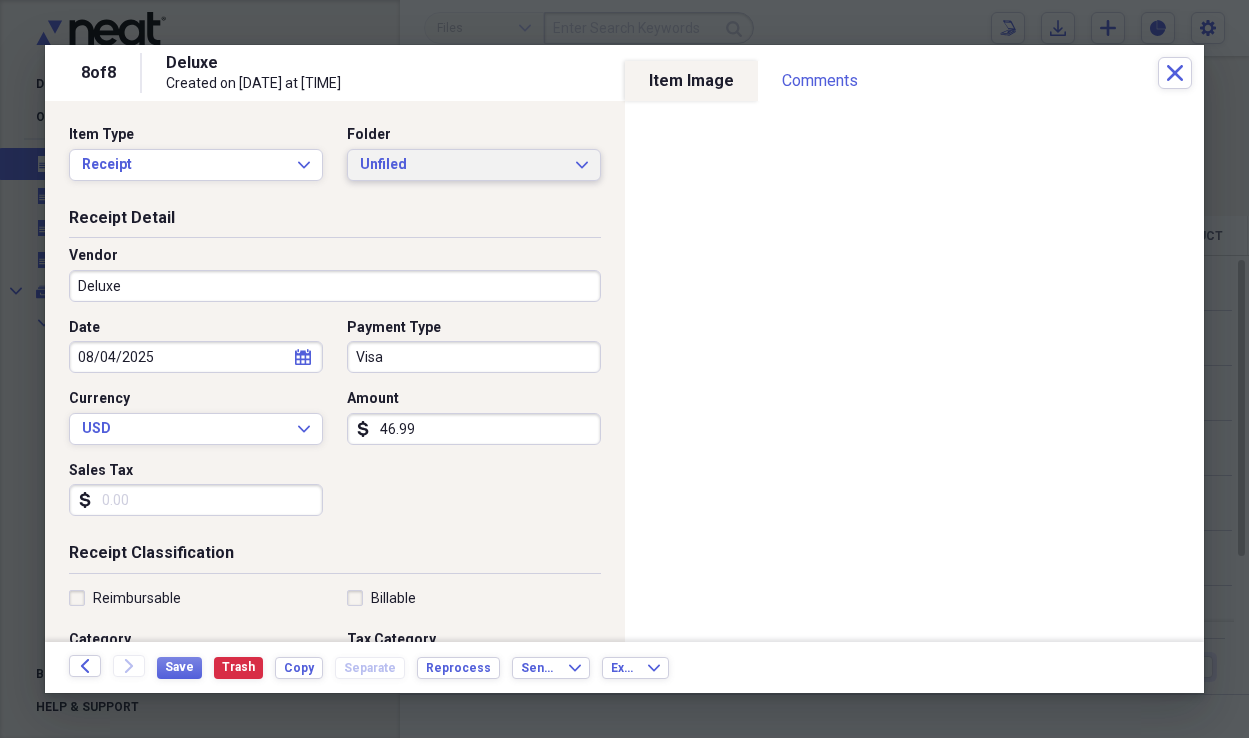 click on "Expand" 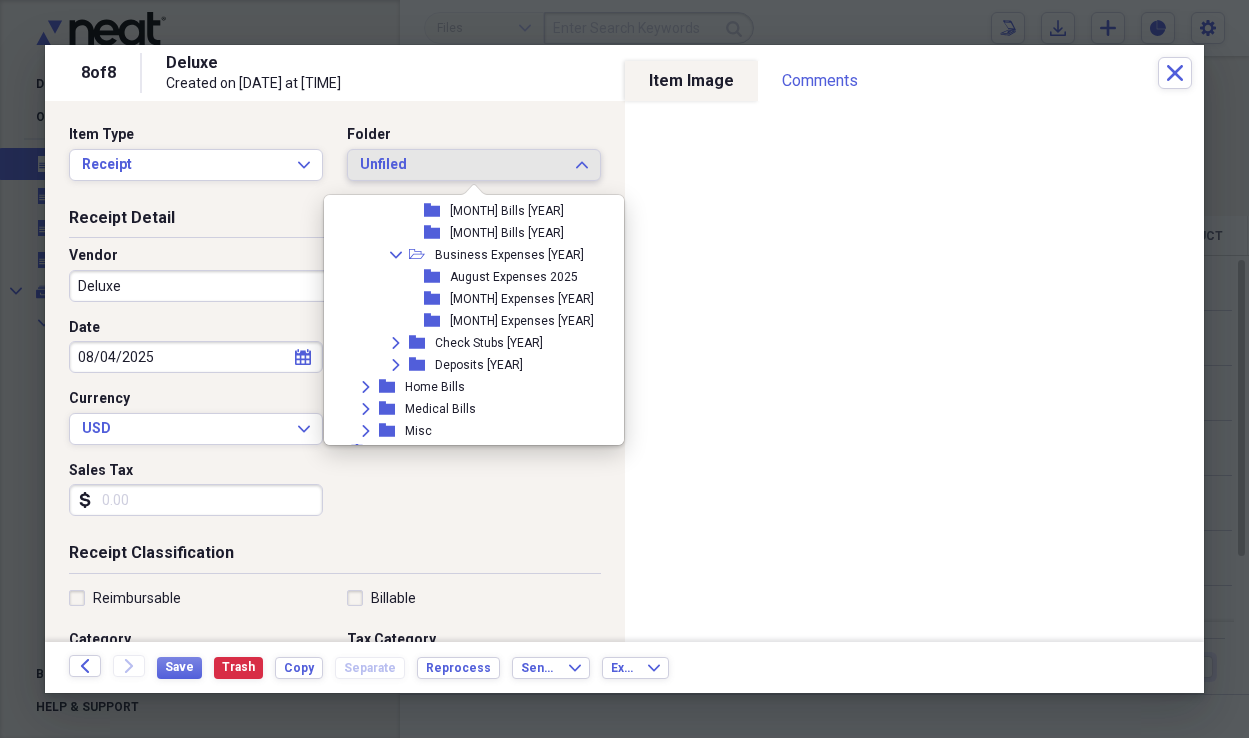 scroll, scrollTop: 447, scrollLeft: 0, axis: vertical 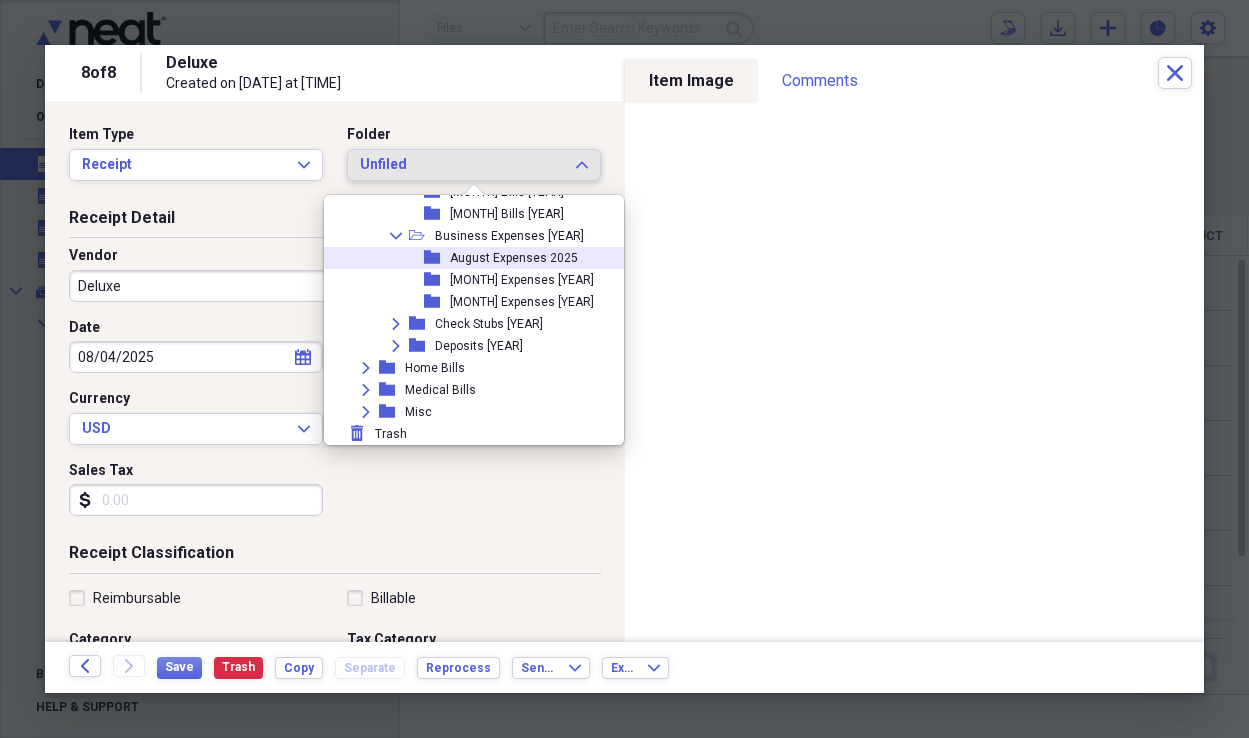 click on "August Expenses 2025" at bounding box center [514, 258] 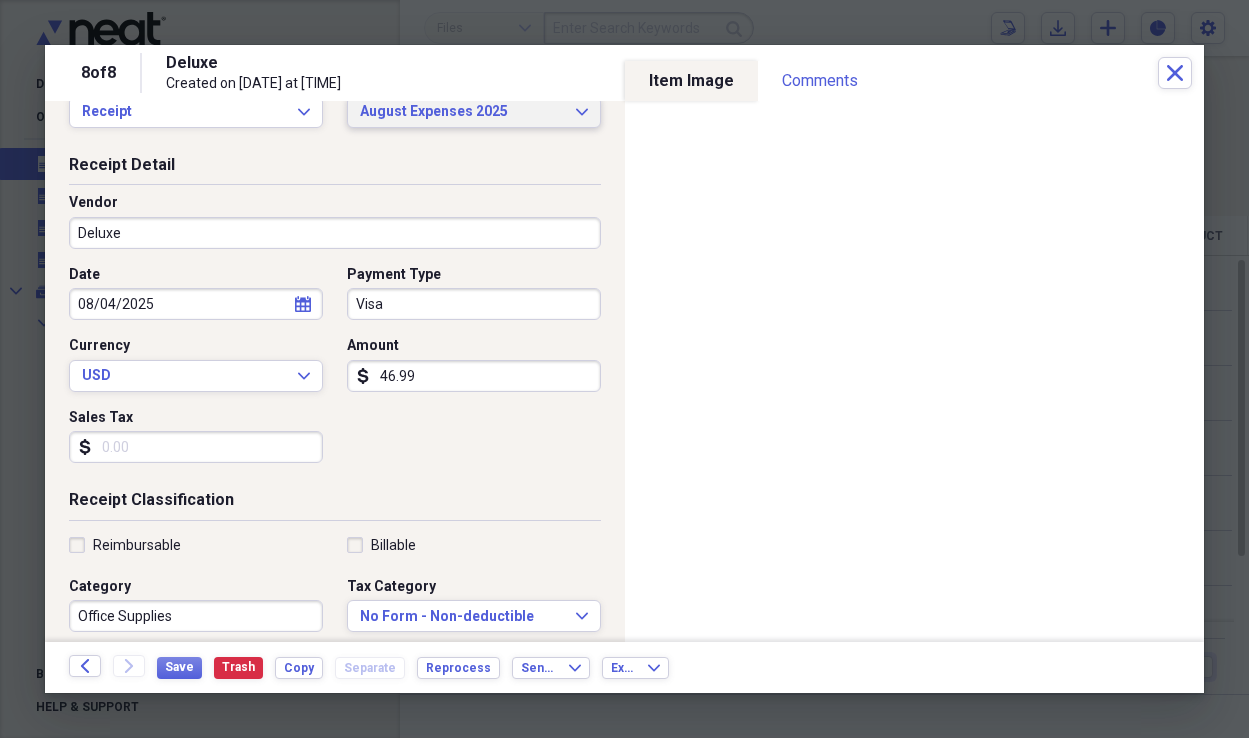 scroll, scrollTop: 0, scrollLeft: 0, axis: both 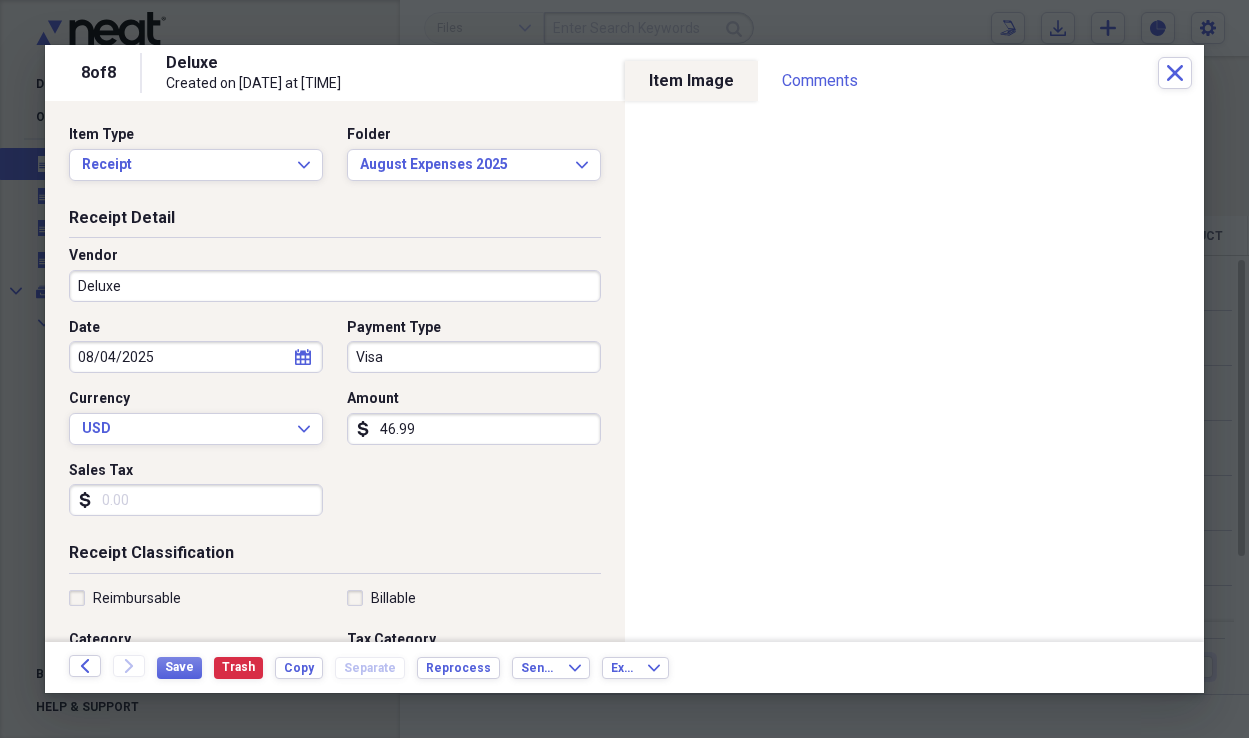 click on "Deluxe" at bounding box center [335, 286] 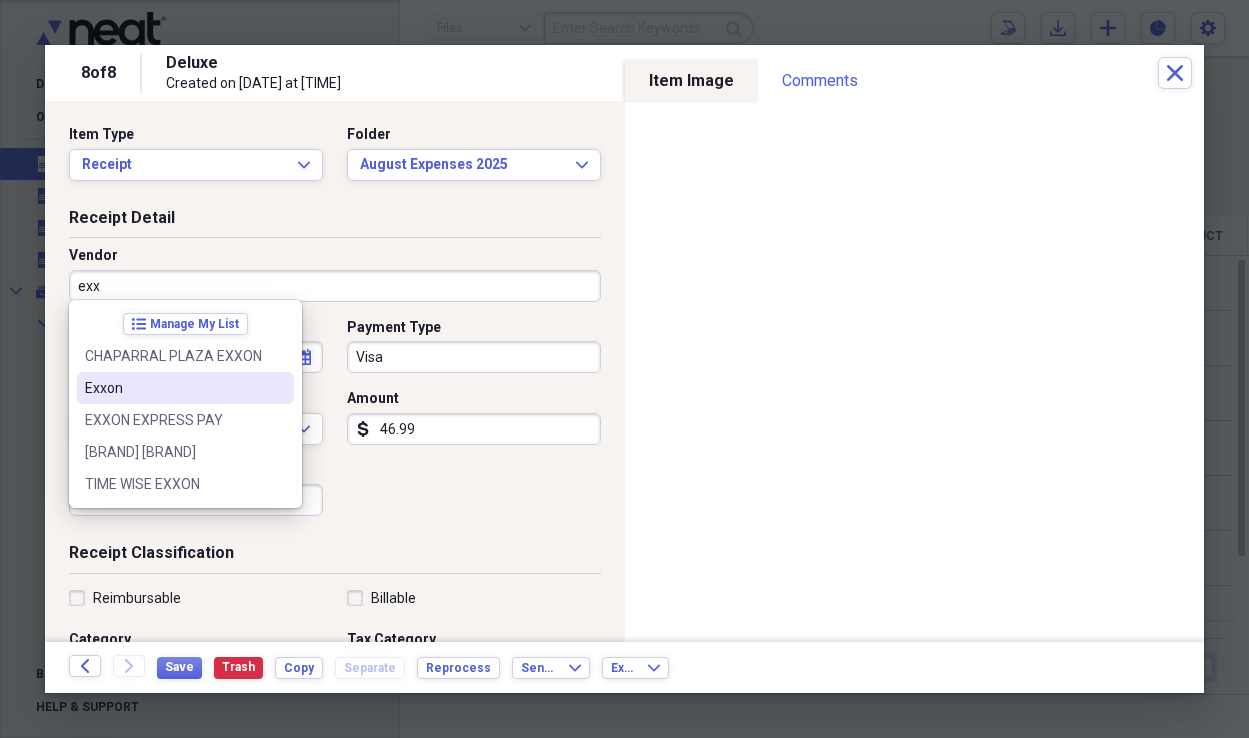 click on "Exxon" at bounding box center [173, 388] 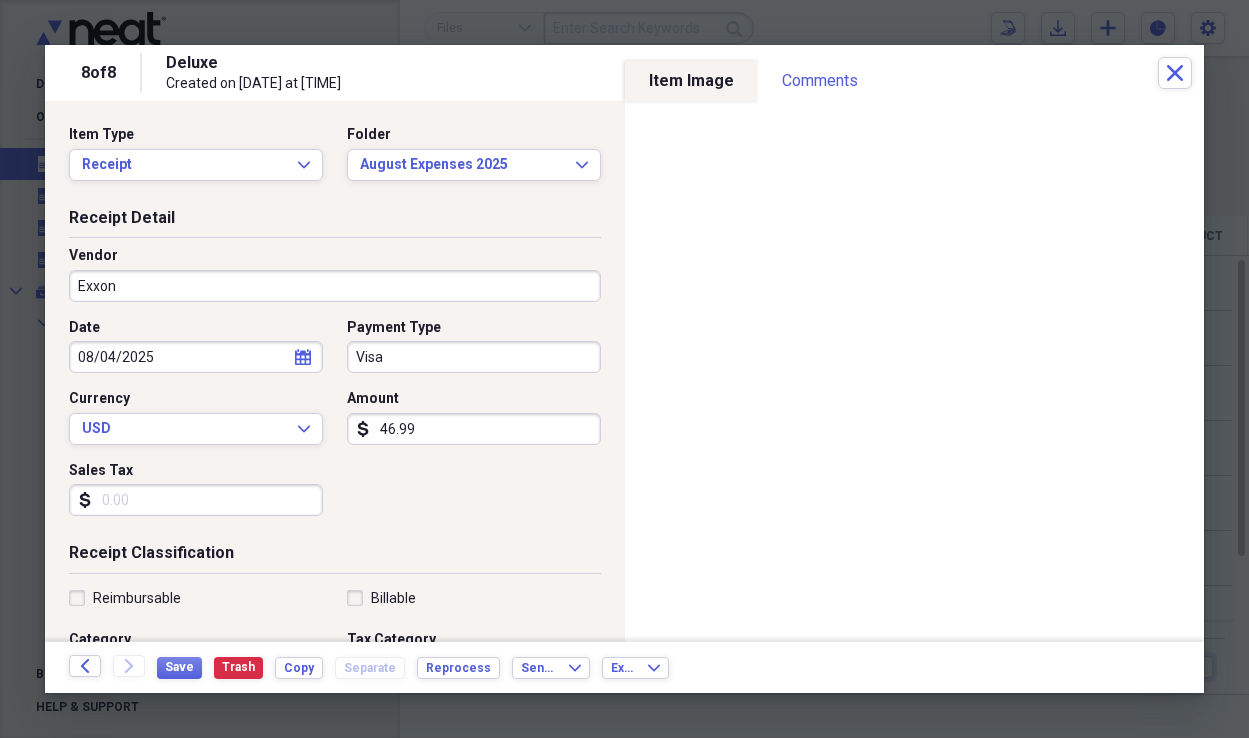 type on "Gas & Vehicle Expense" 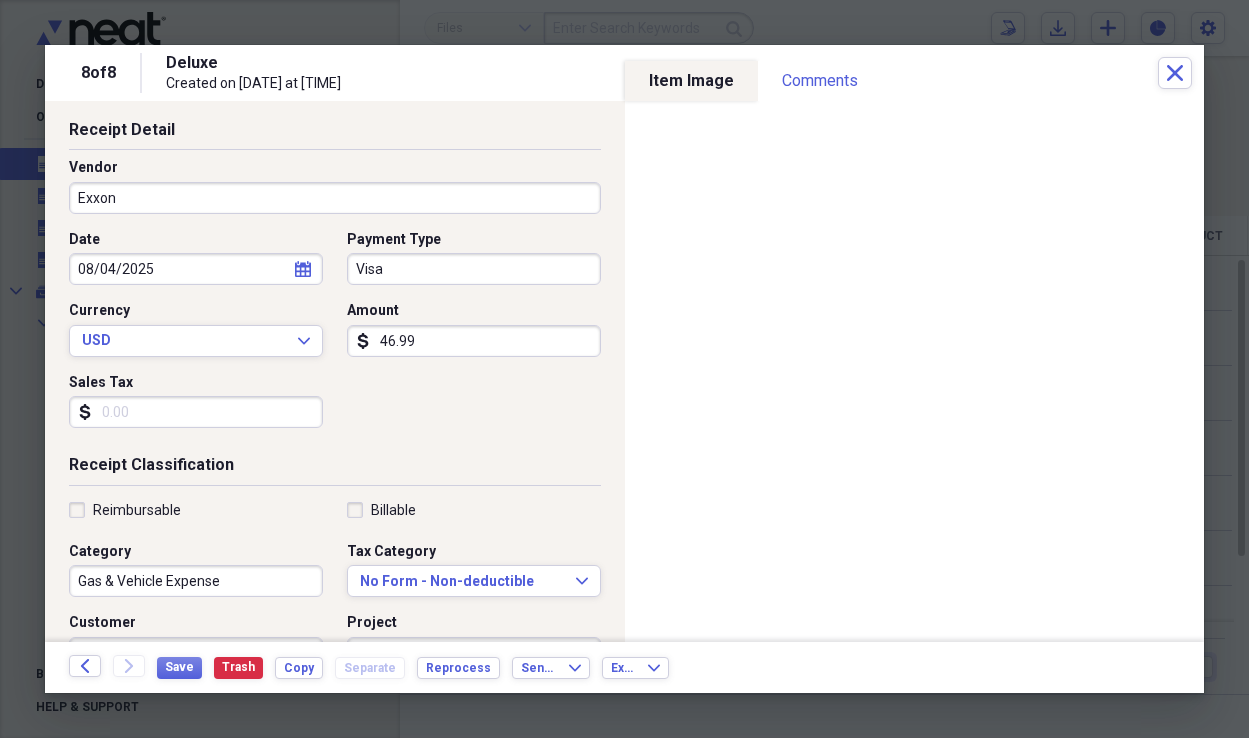 scroll, scrollTop: 111, scrollLeft: 0, axis: vertical 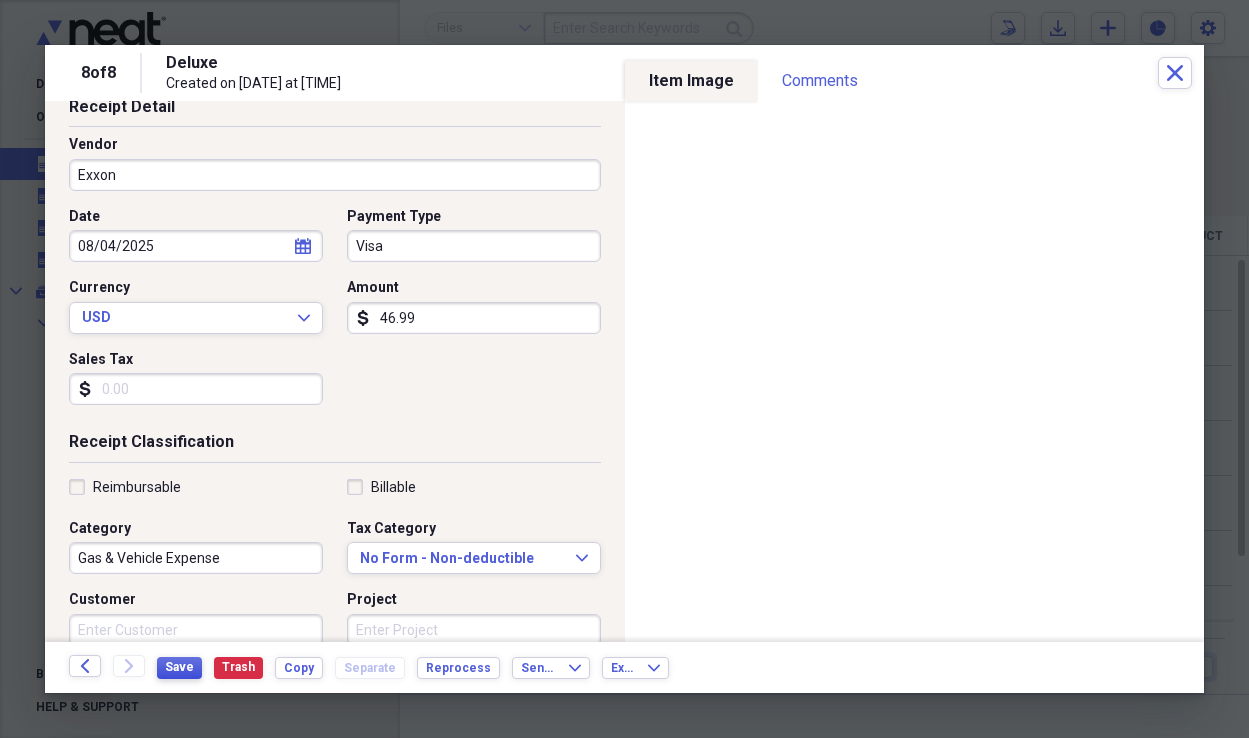 click on "Save" at bounding box center (179, 667) 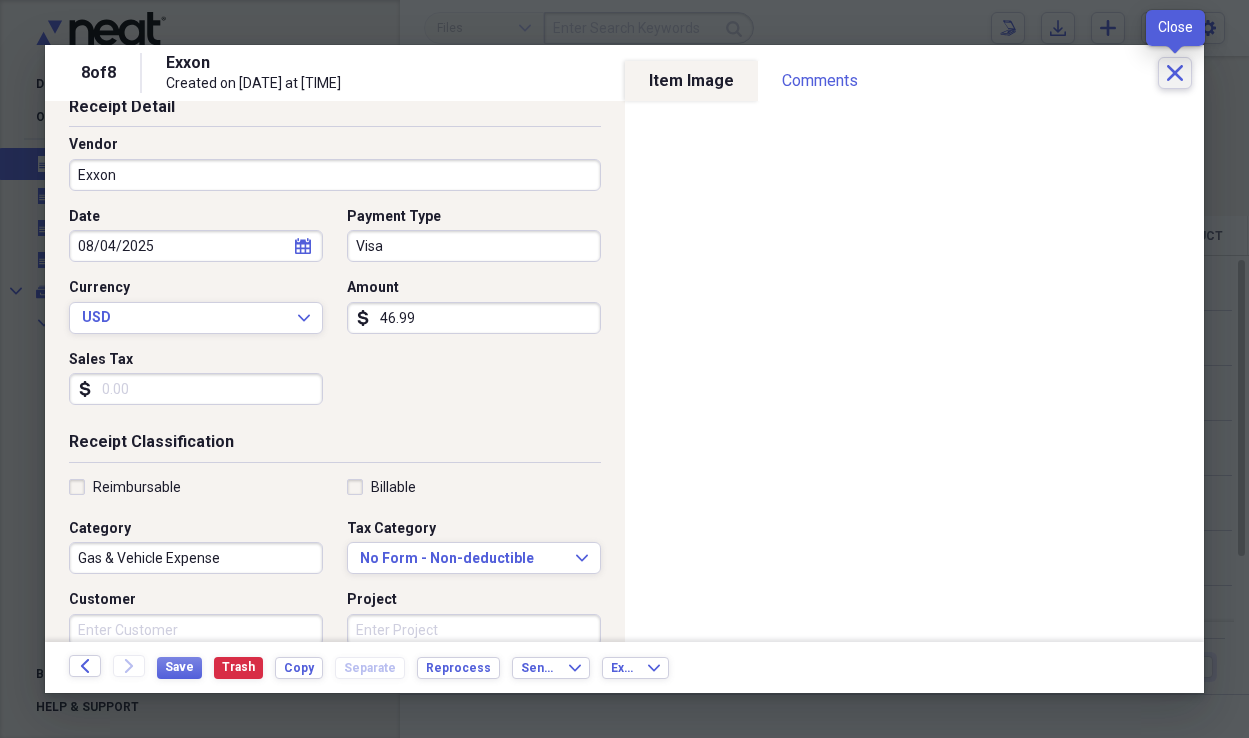 click on "Close" at bounding box center [1175, 73] 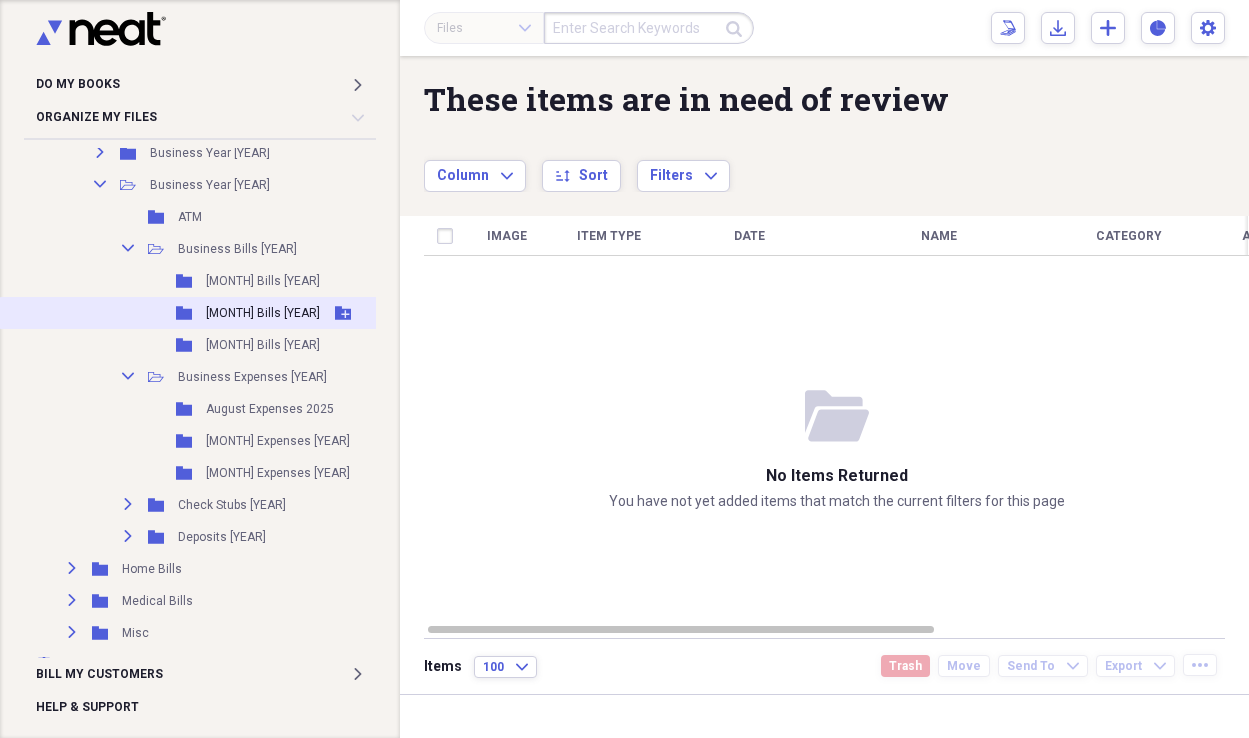 scroll, scrollTop: 574, scrollLeft: 0, axis: vertical 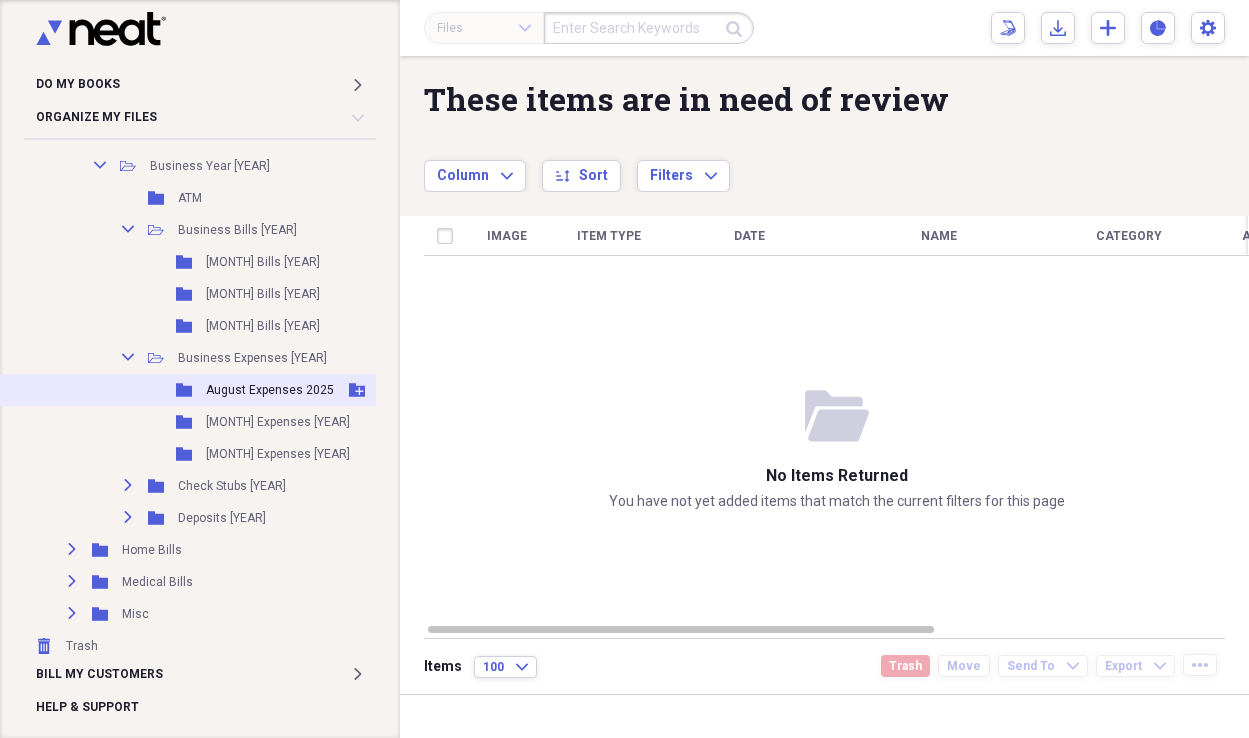 click on "Folder [MONTH] Expenses [YEAR] Add Folder" at bounding box center (205, 390) 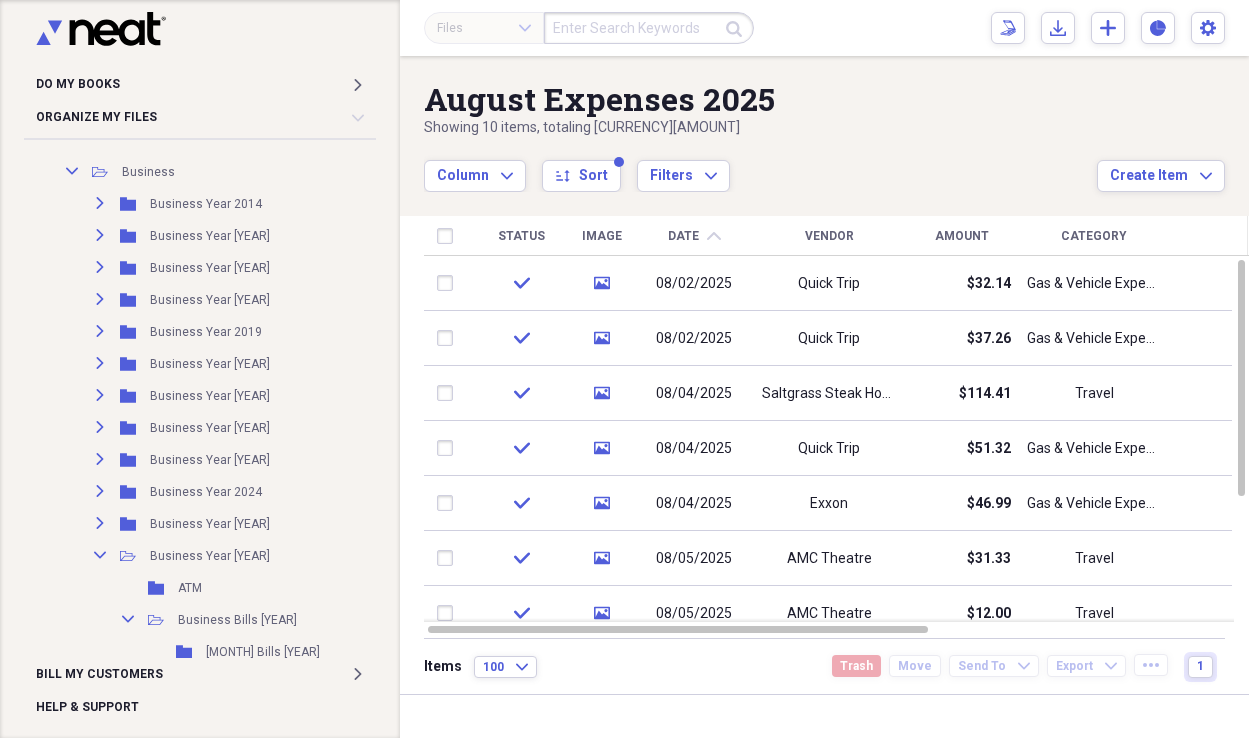 scroll, scrollTop: 0, scrollLeft: 0, axis: both 